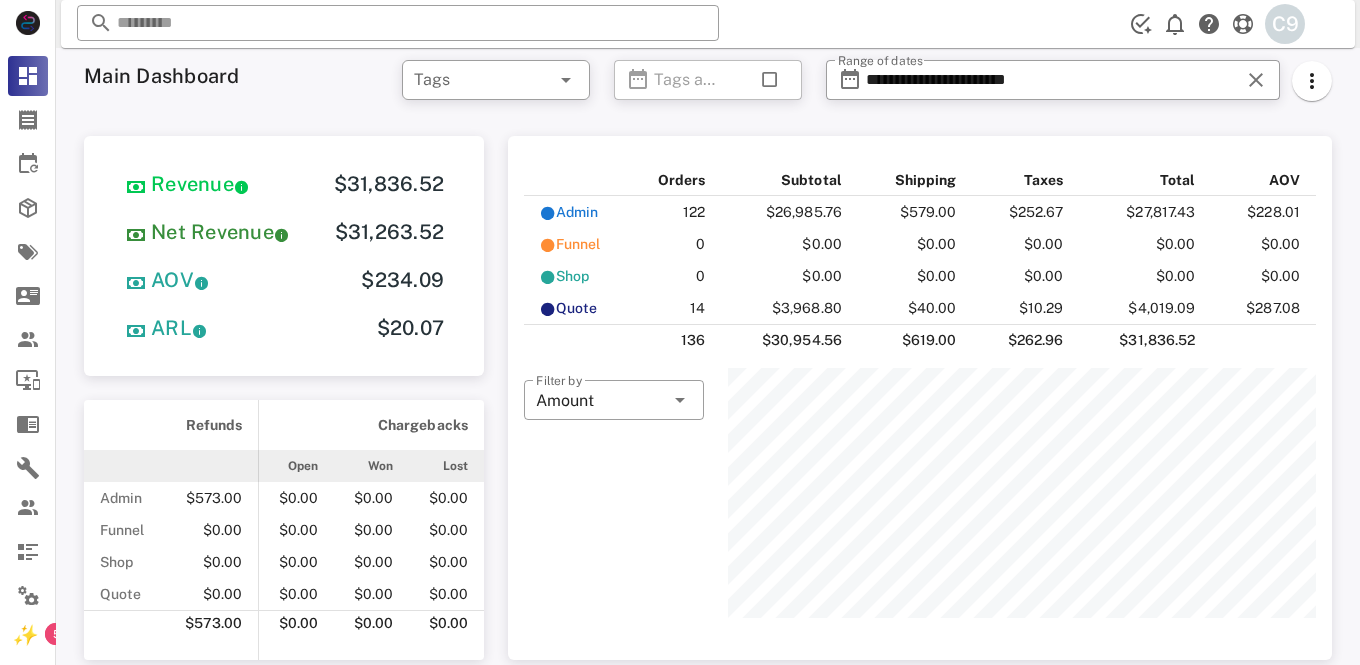 scroll, scrollTop: 0, scrollLeft: 0, axis: both 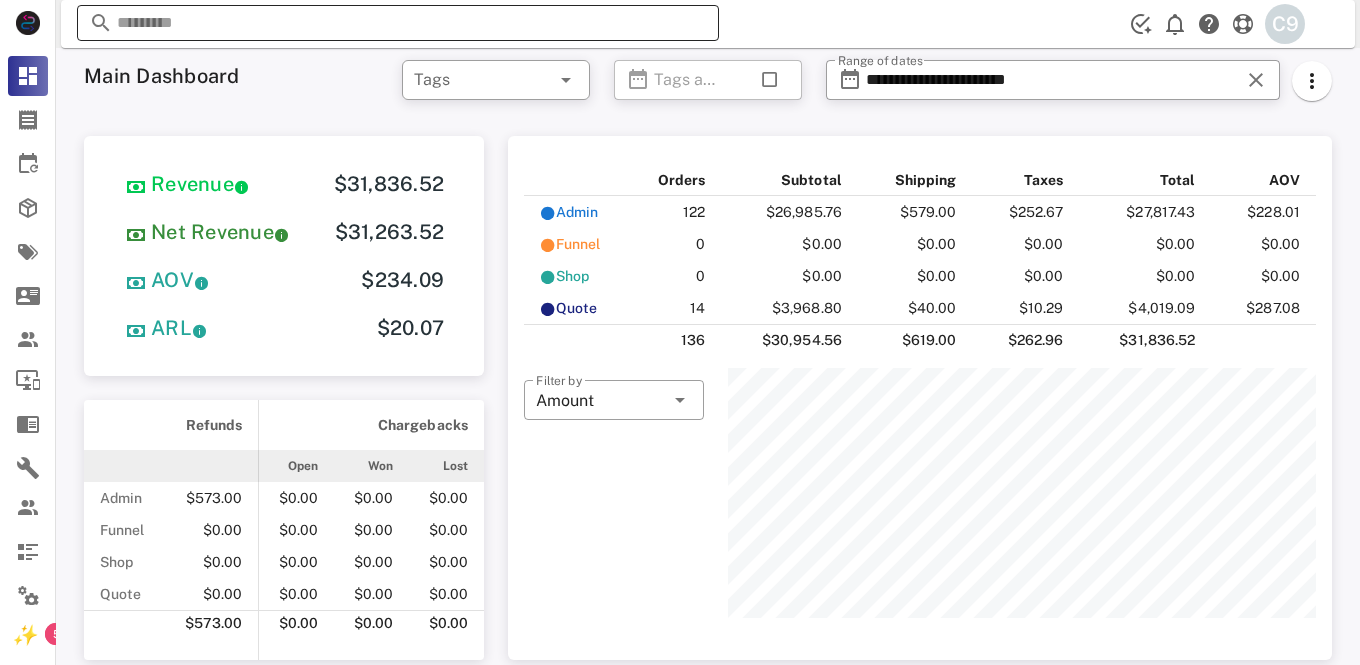 click at bounding box center [398, 23] 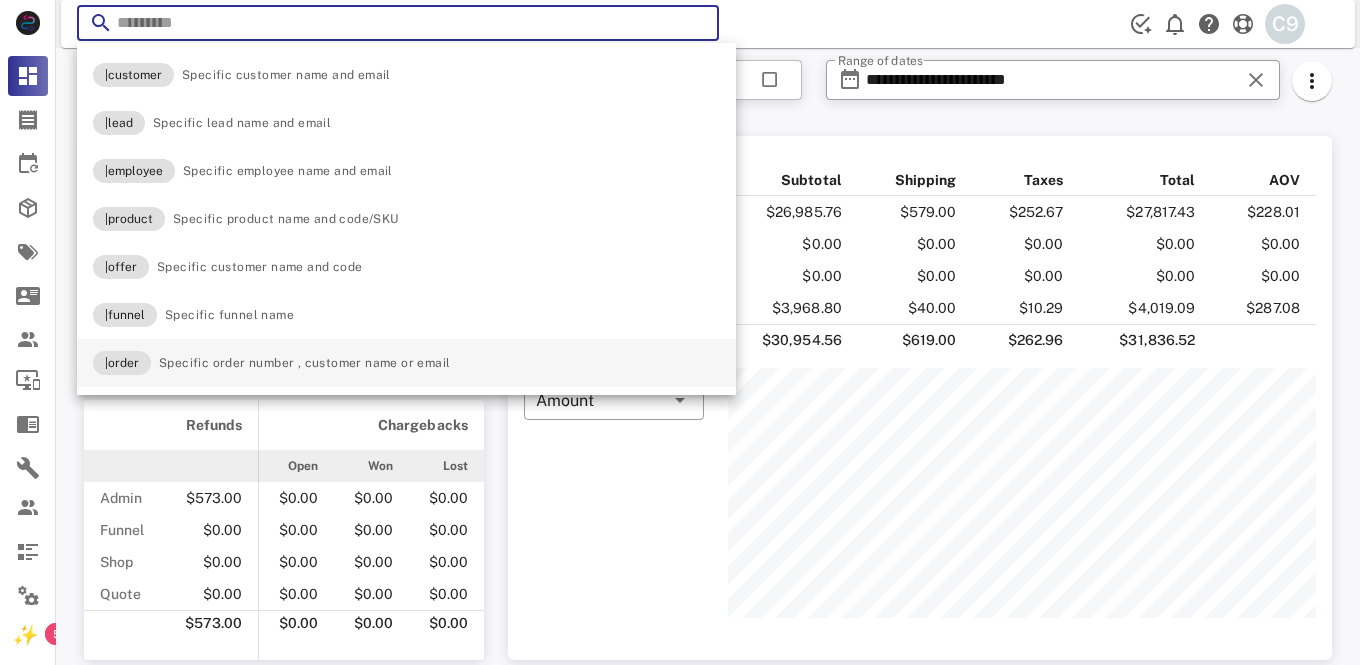 paste on "********" 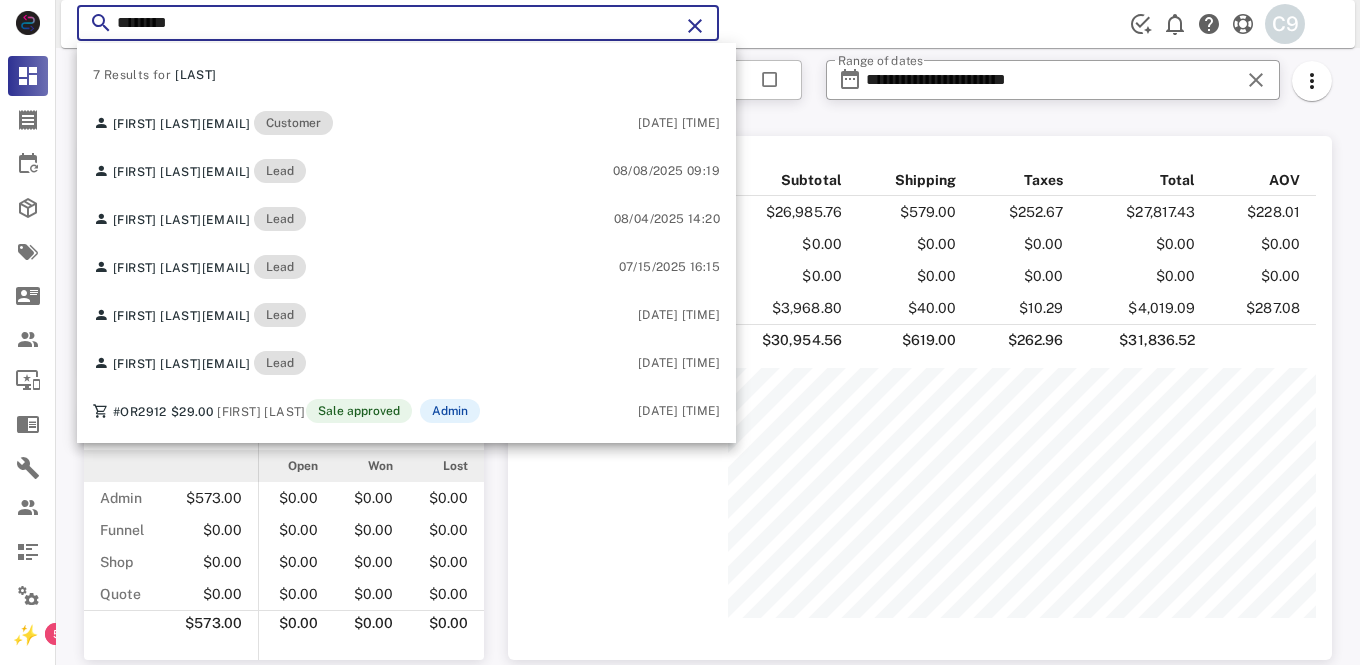 click on "********" at bounding box center (398, 23) 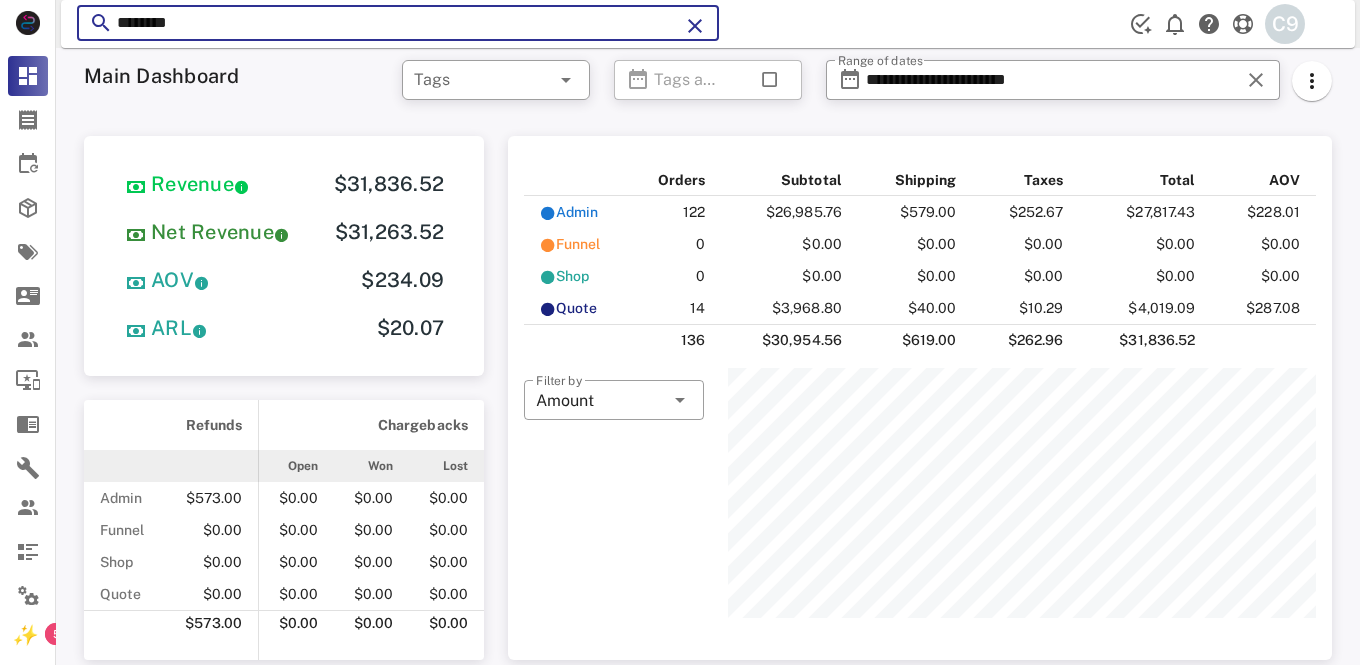 click on "********" at bounding box center [398, 23] 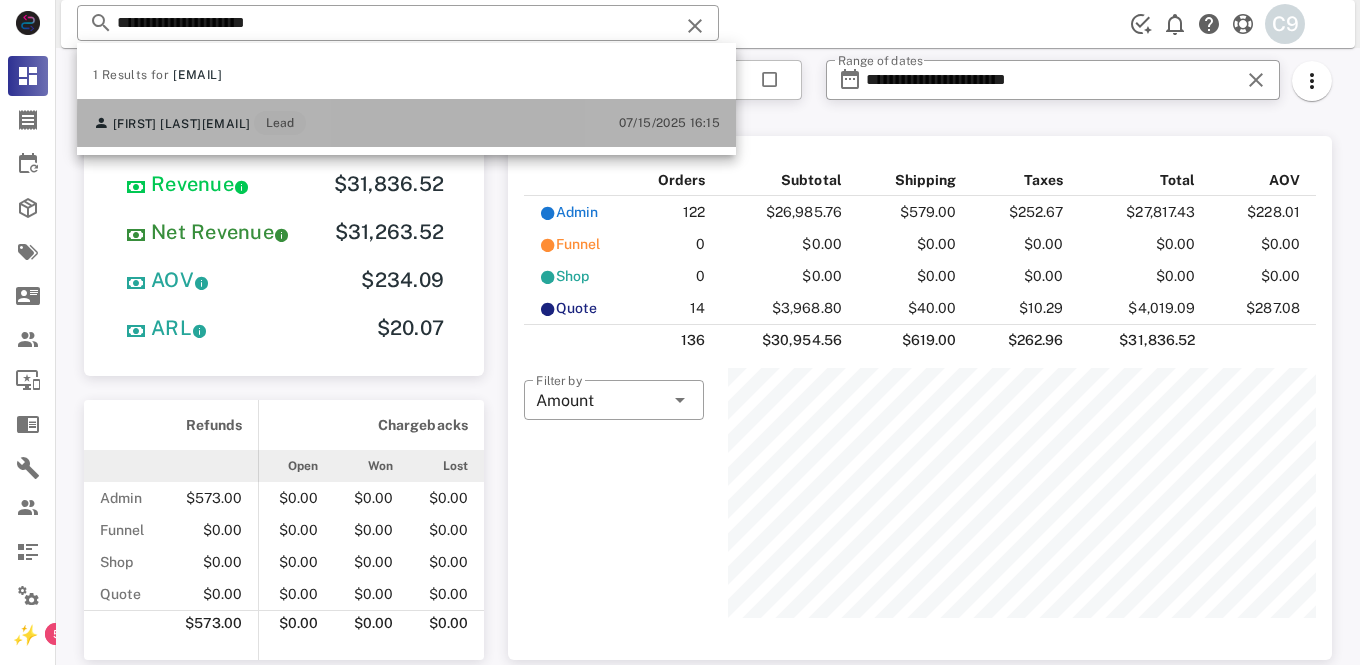 click on "anagladys80@yahoo.com" at bounding box center [226, 124] 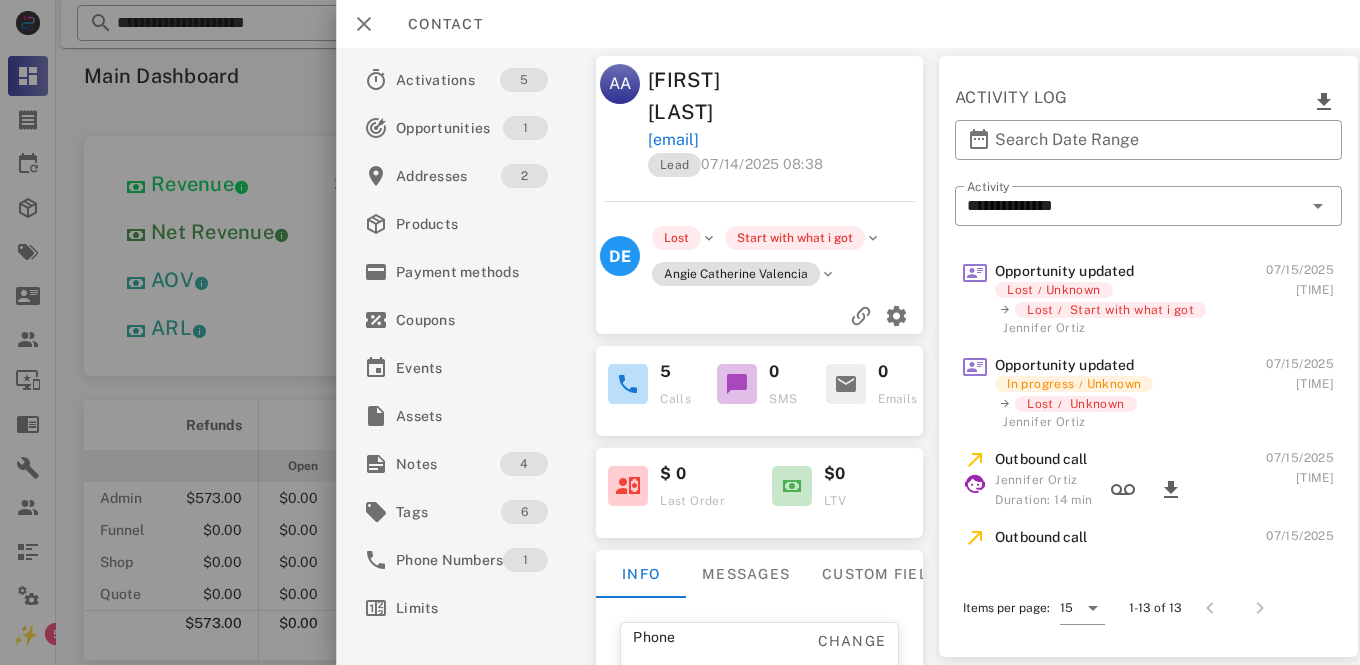 scroll, scrollTop: 0, scrollLeft: 0, axis: both 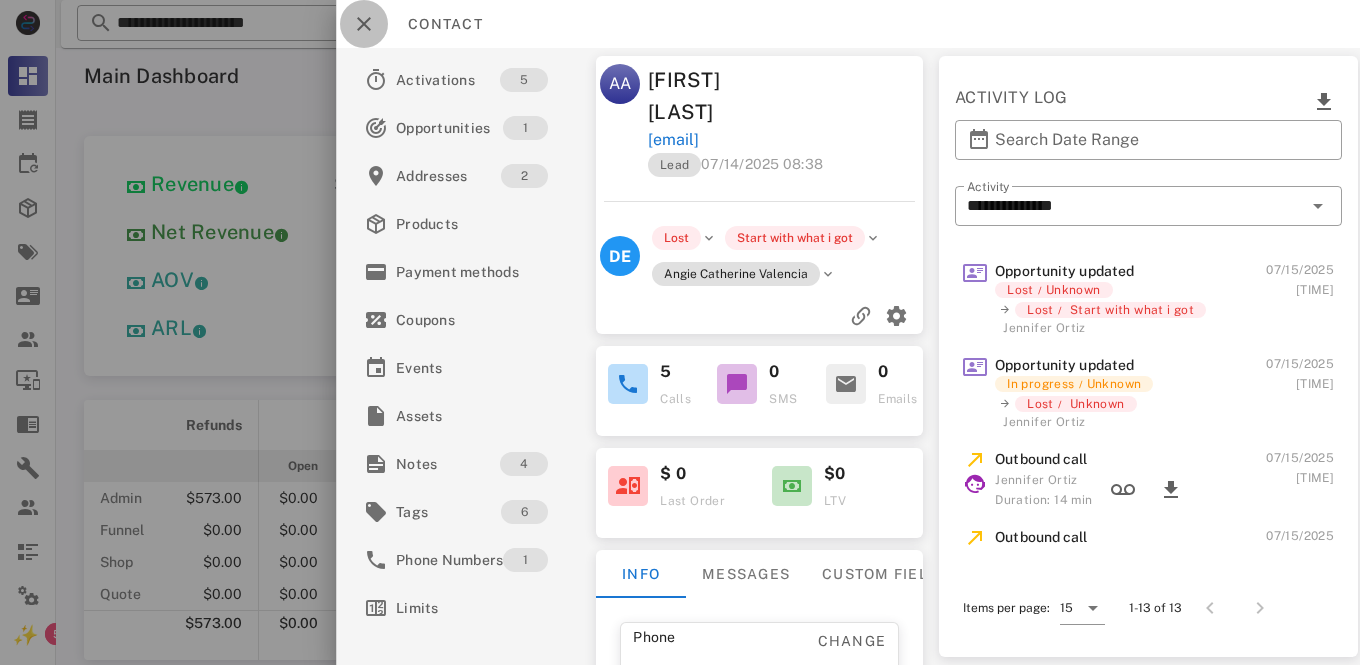 click at bounding box center [364, 24] 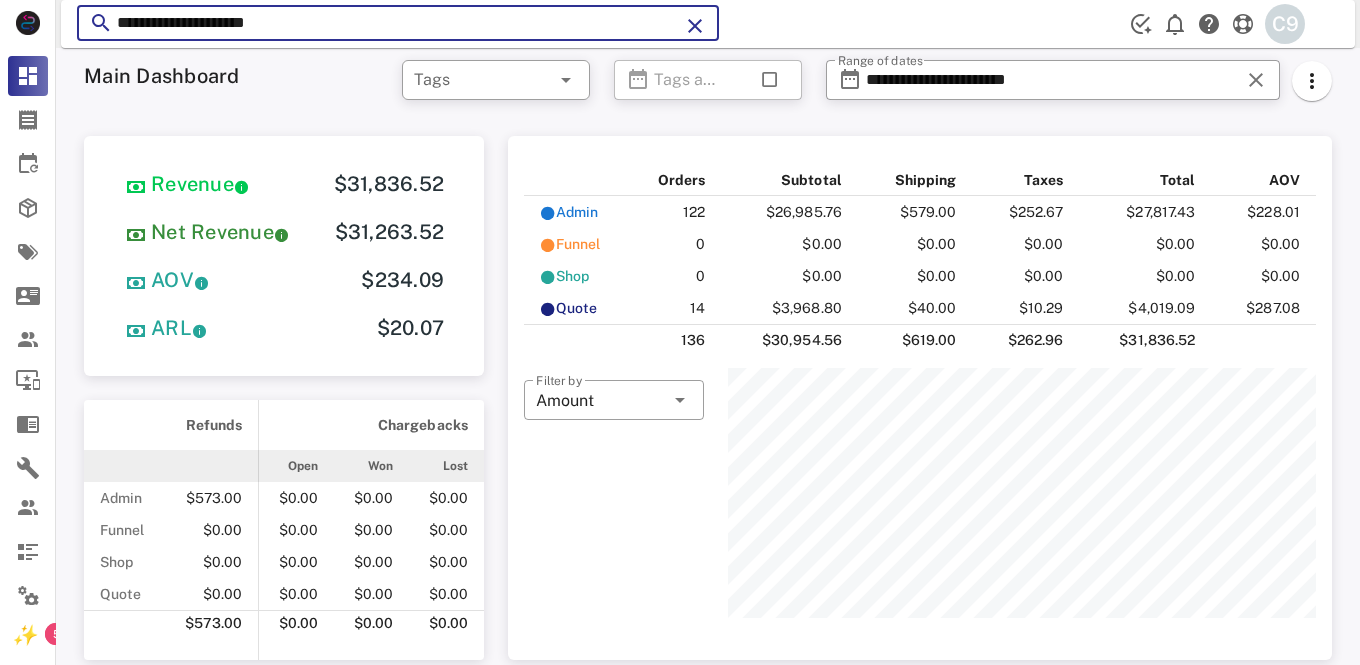 click on "**********" at bounding box center (398, 23) 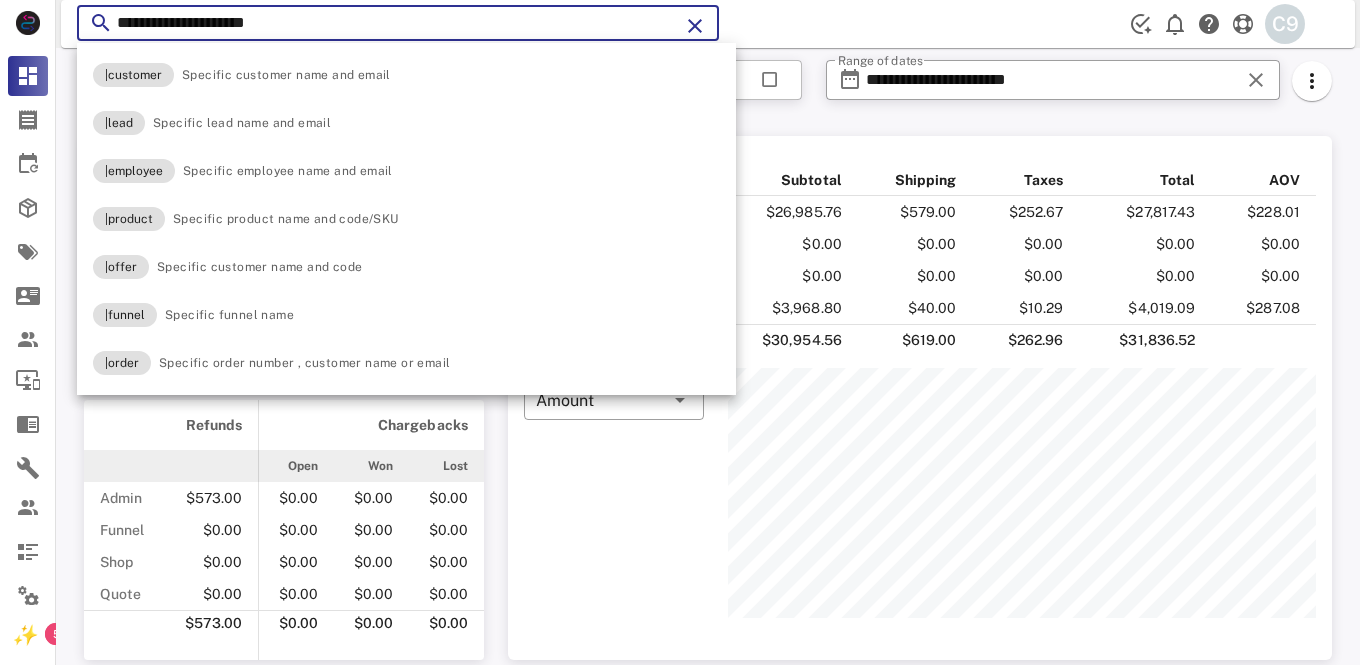 paste on "*" 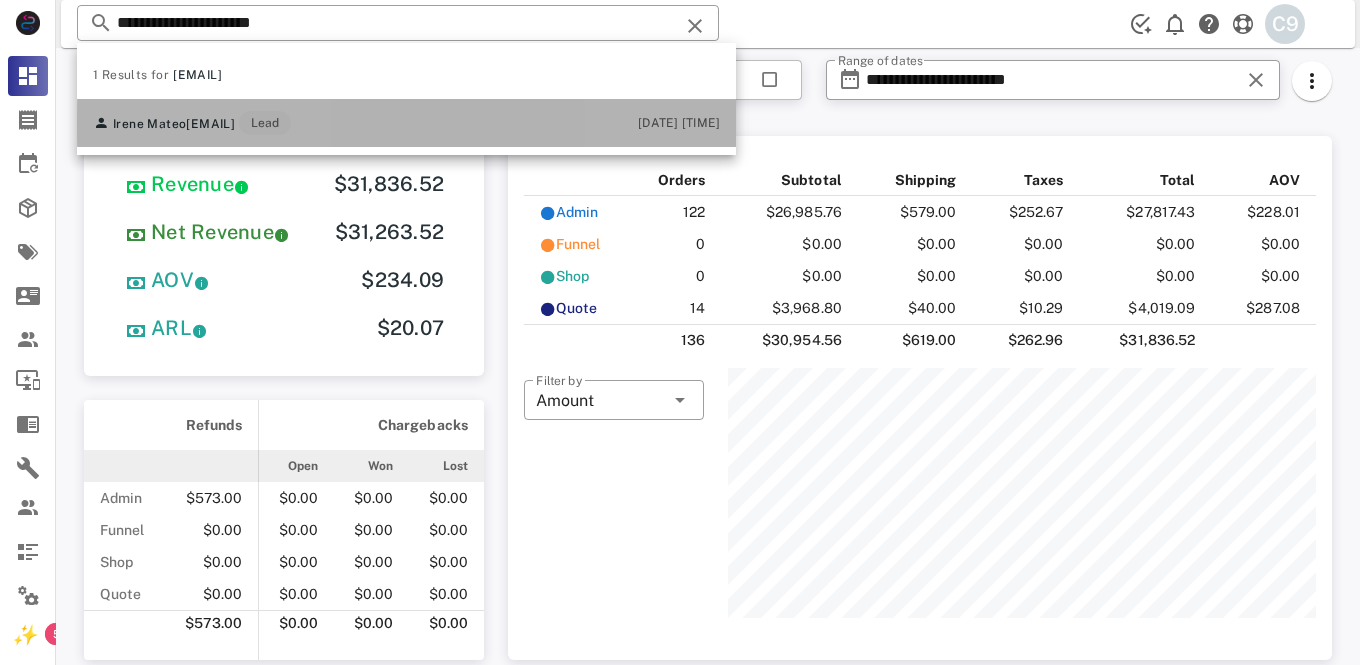 click on "Irene Mateo" at bounding box center [149, 124] 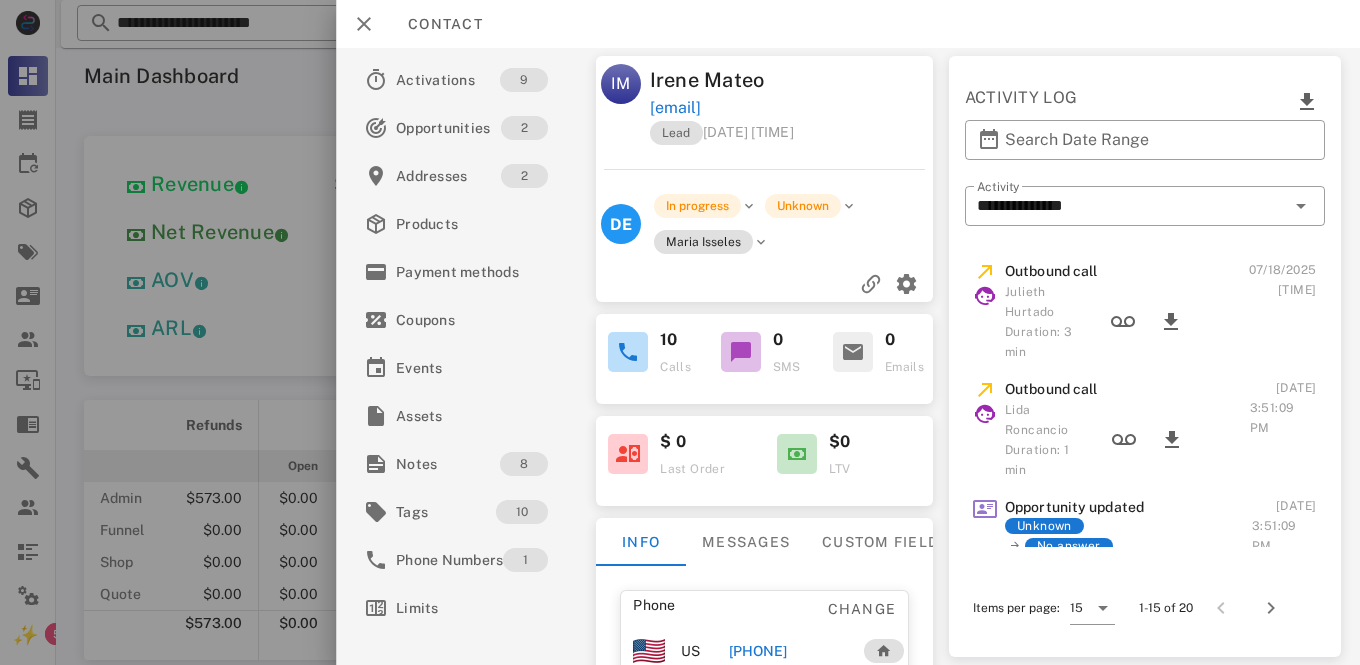 scroll, scrollTop: 180, scrollLeft: 0, axis: vertical 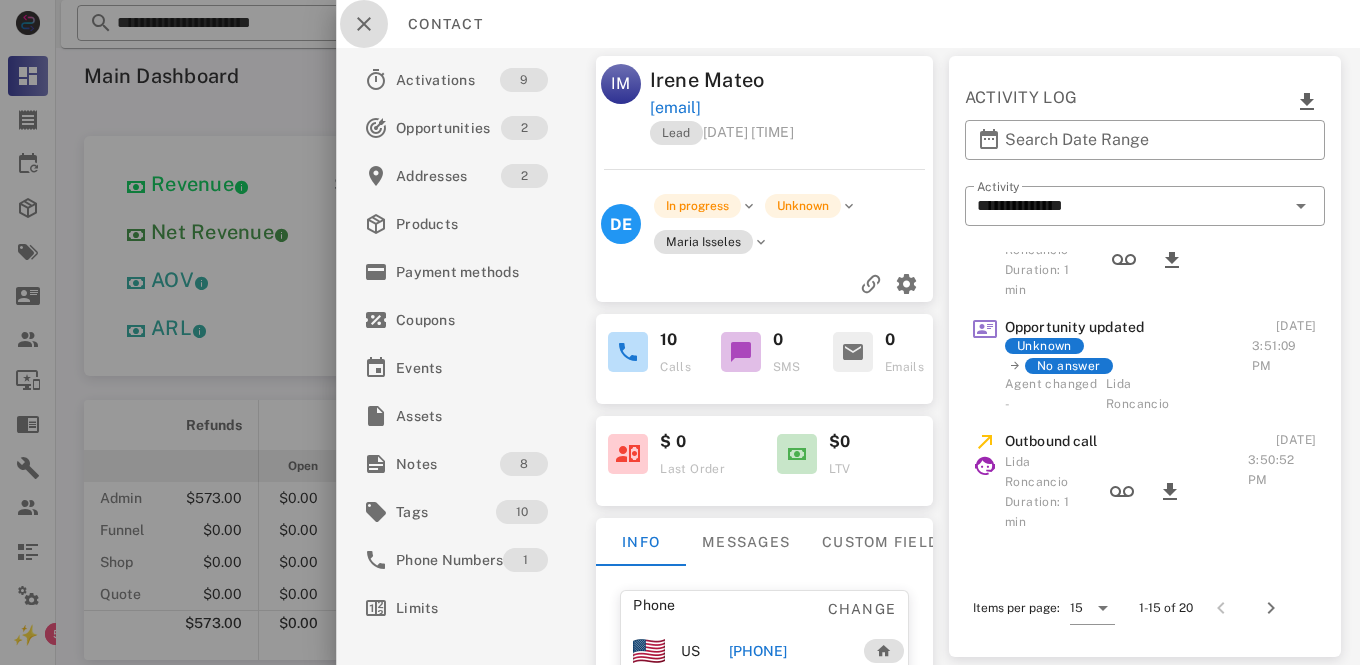 click at bounding box center [364, 24] 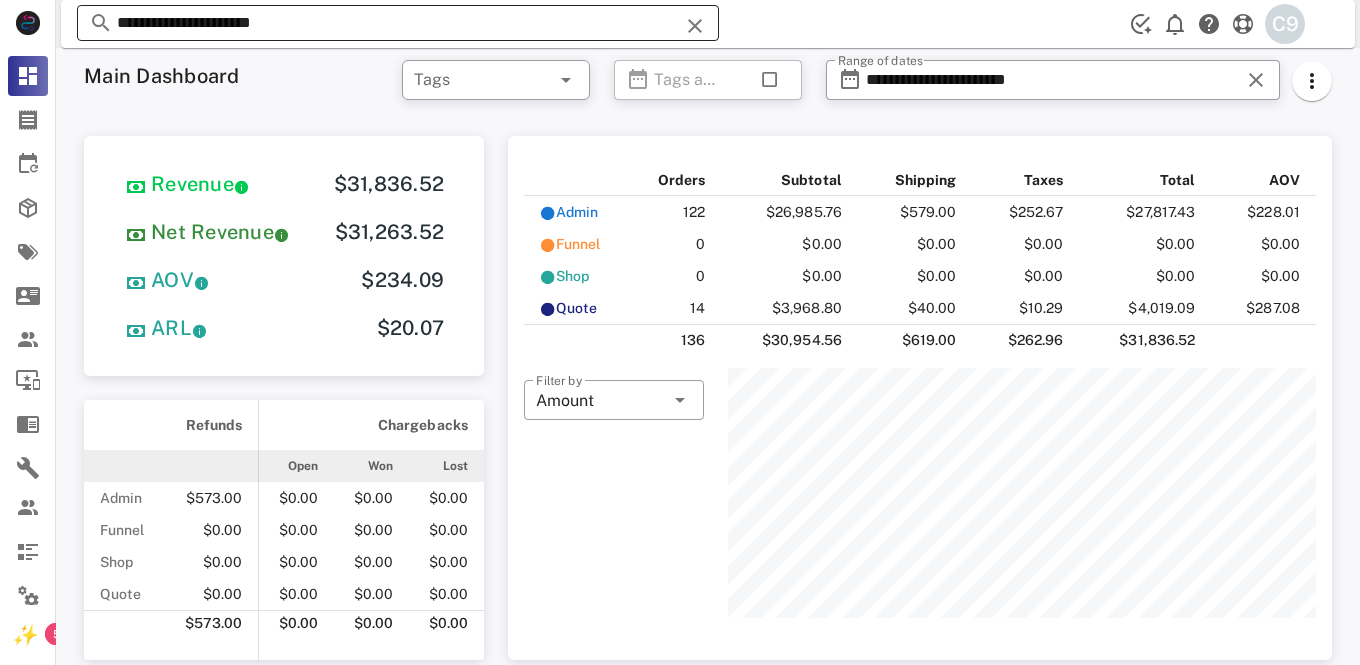 click on "**********" at bounding box center (398, 23) 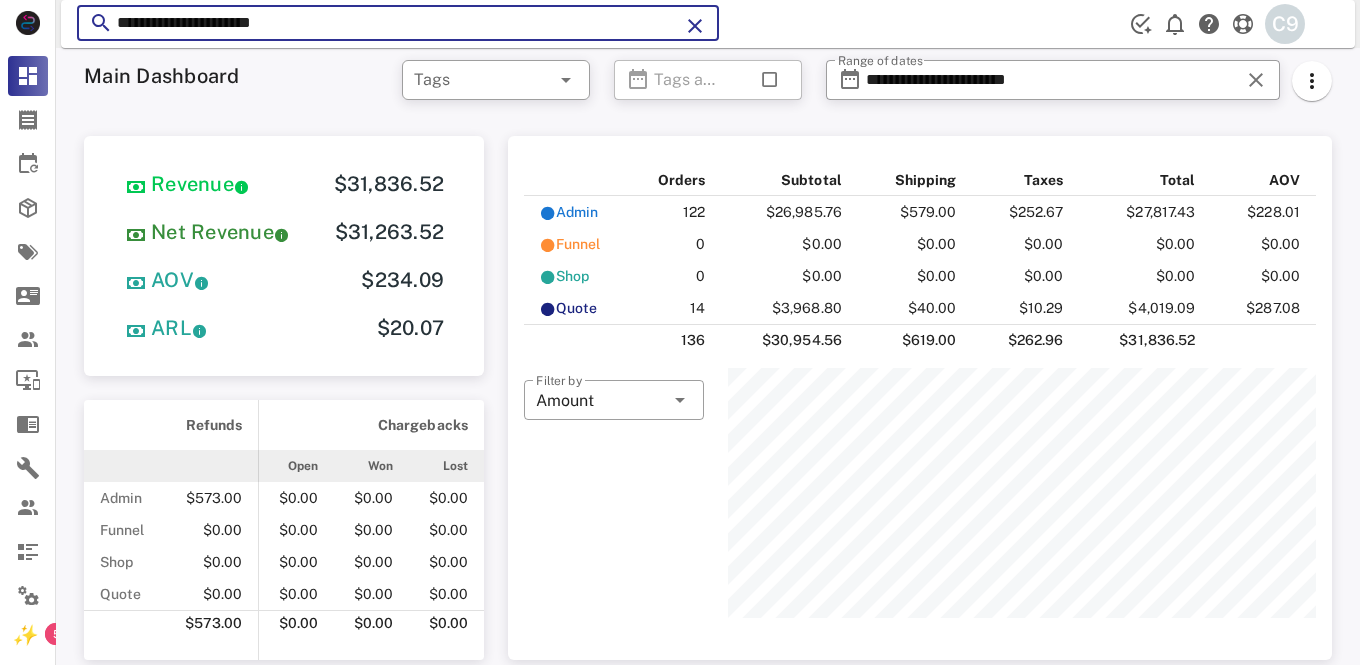 click on "**********" at bounding box center [398, 23] 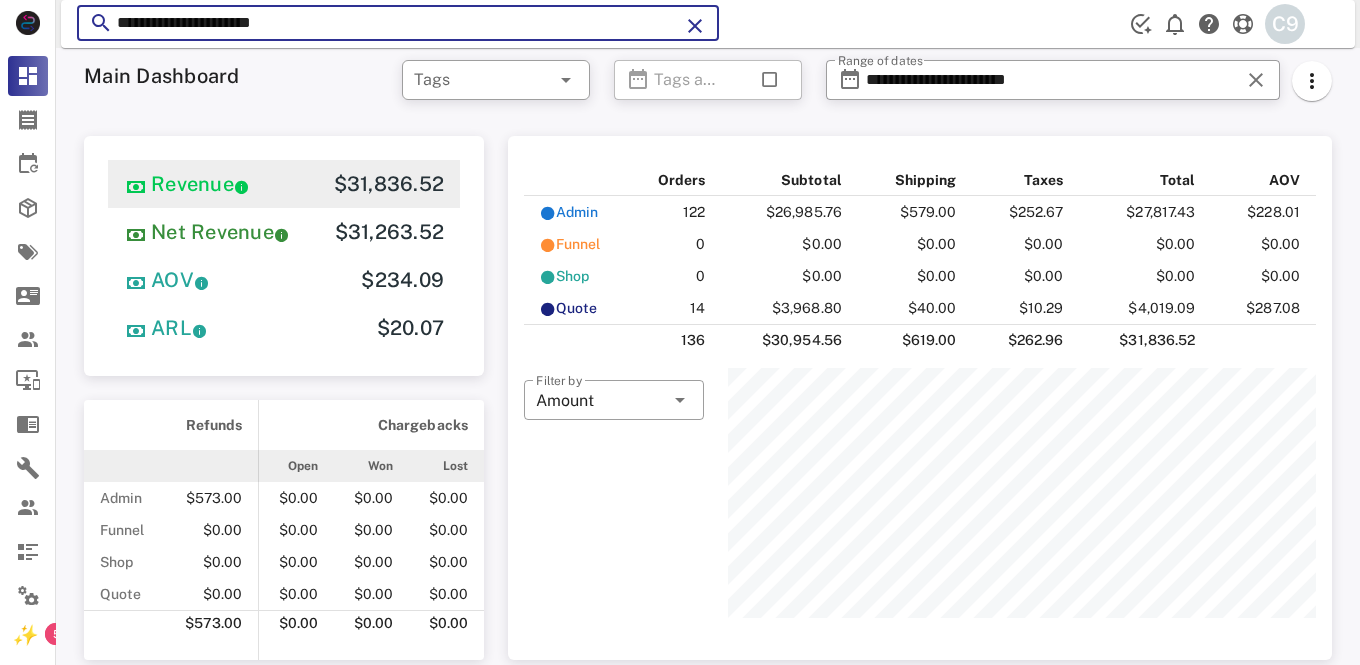 paste 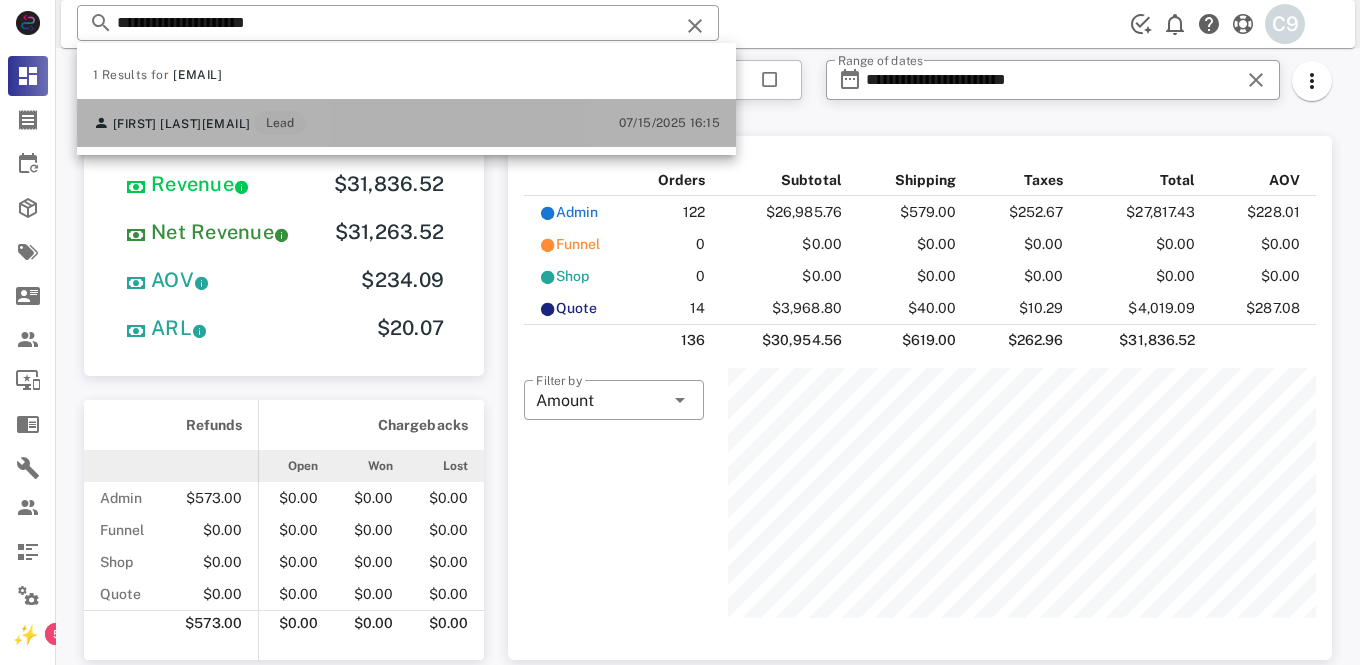 click on "anagladys80@yahoo.com" at bounding box center [226, 124] 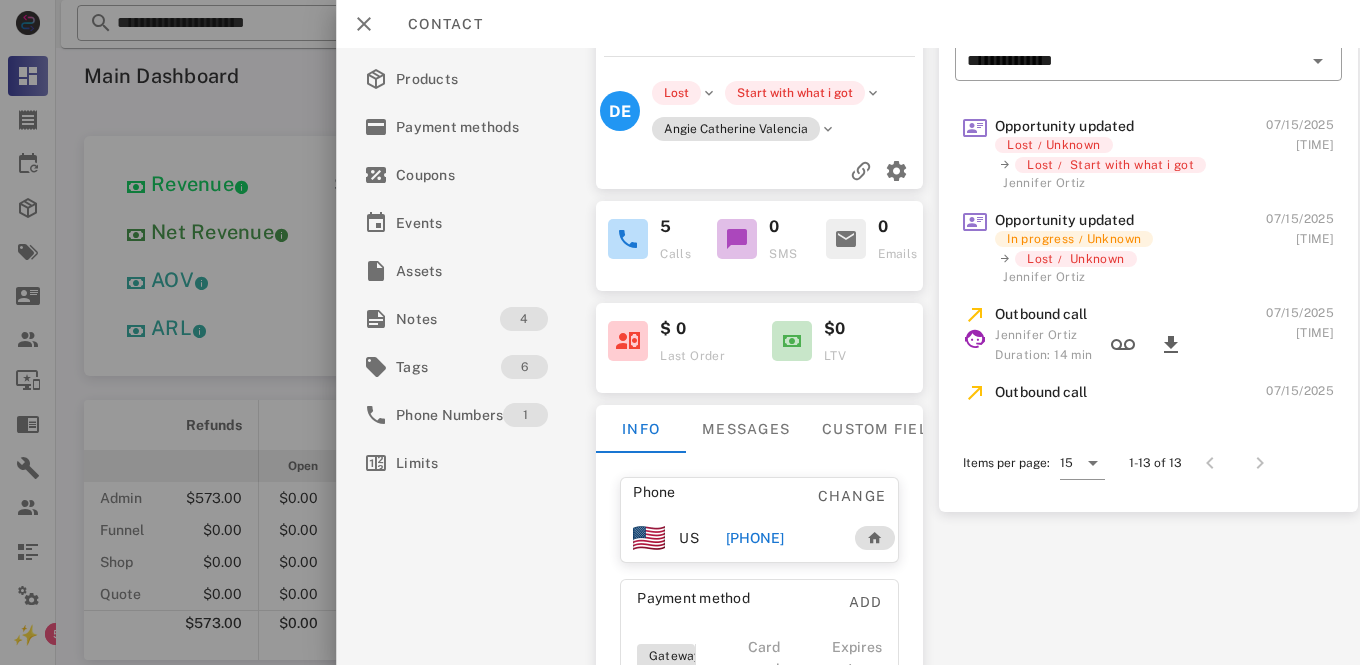 scroll, scrollTop: 0, scrollLeft: 0, axis: both 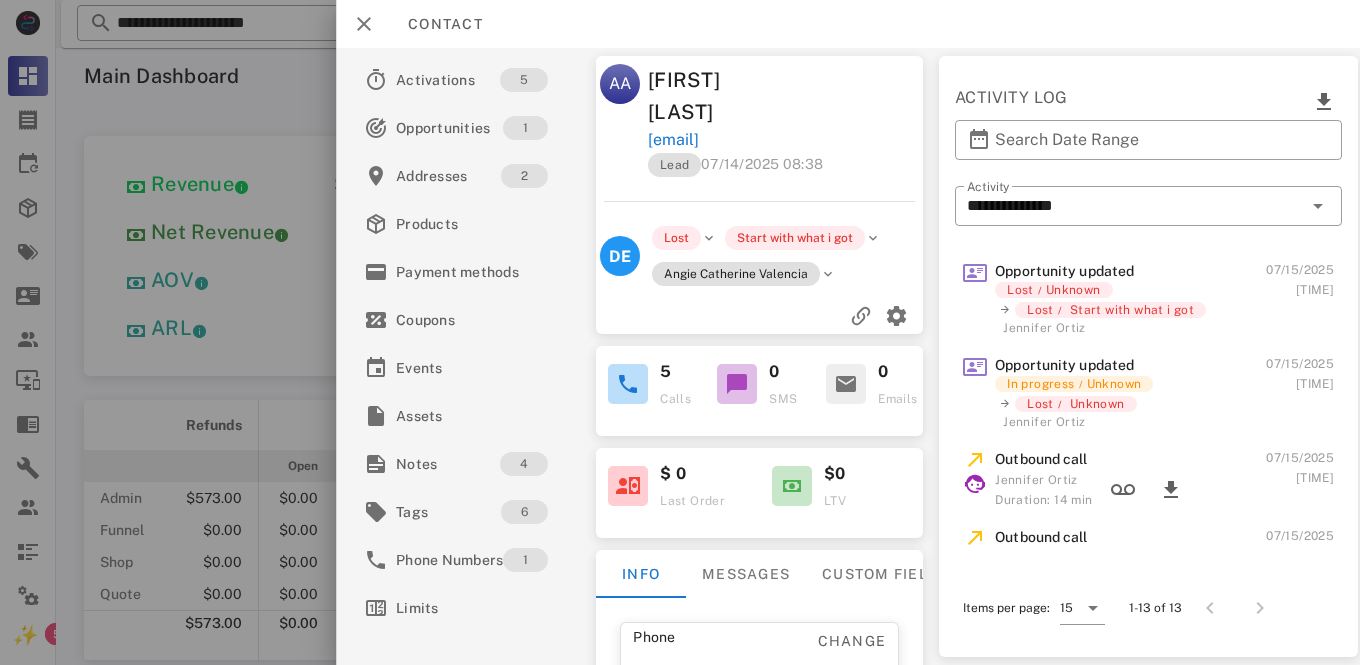 click at bounding box center (680, 332) 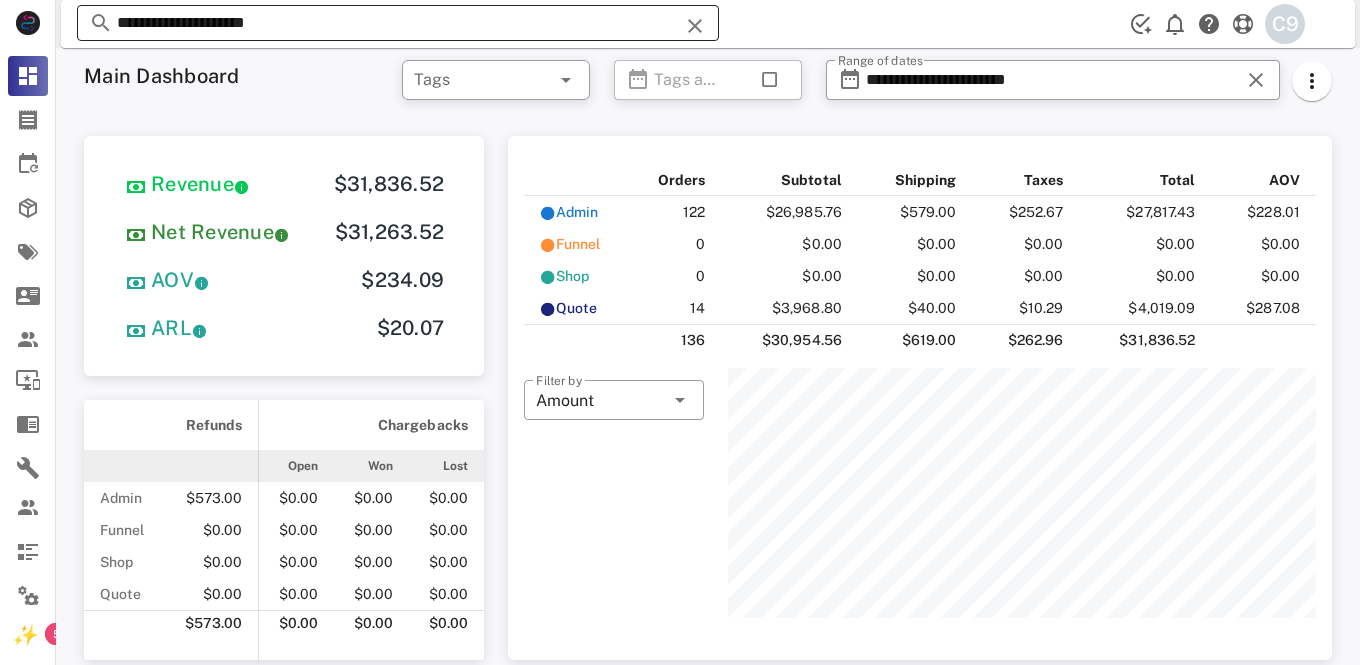 click on "**********" at bounding box center [398, 23] 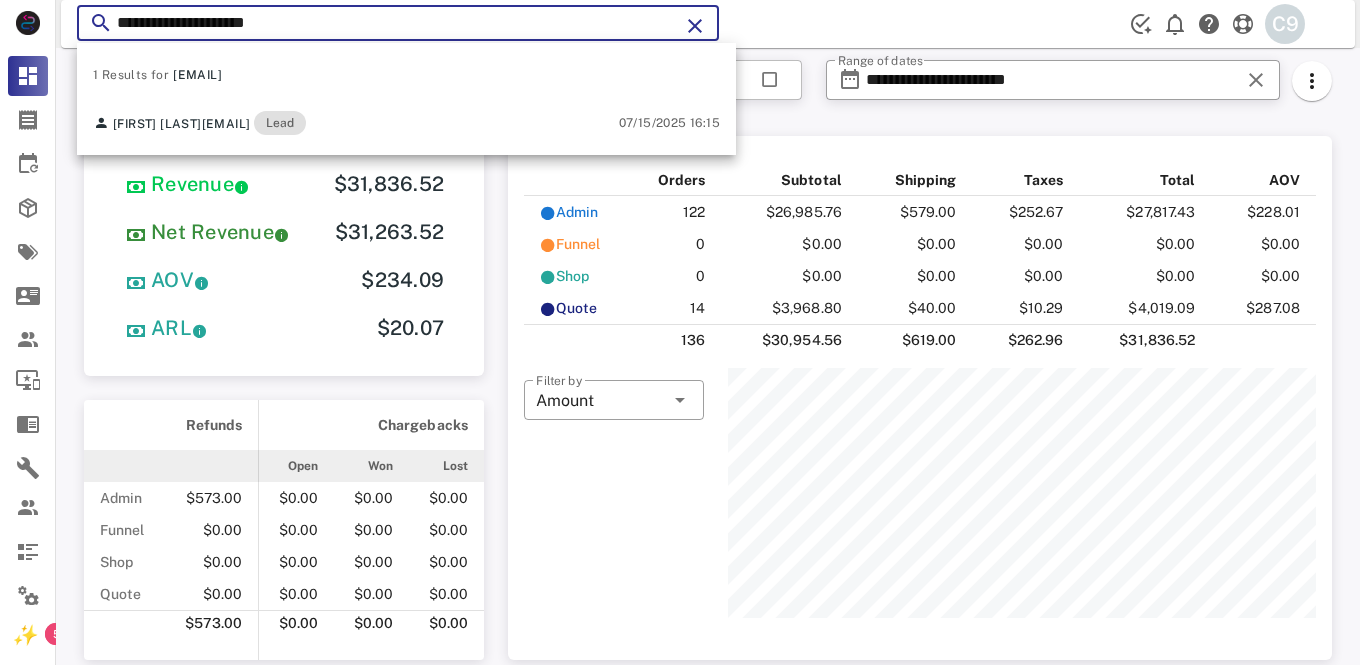 click on "**********" at bounding box center [398, 23] 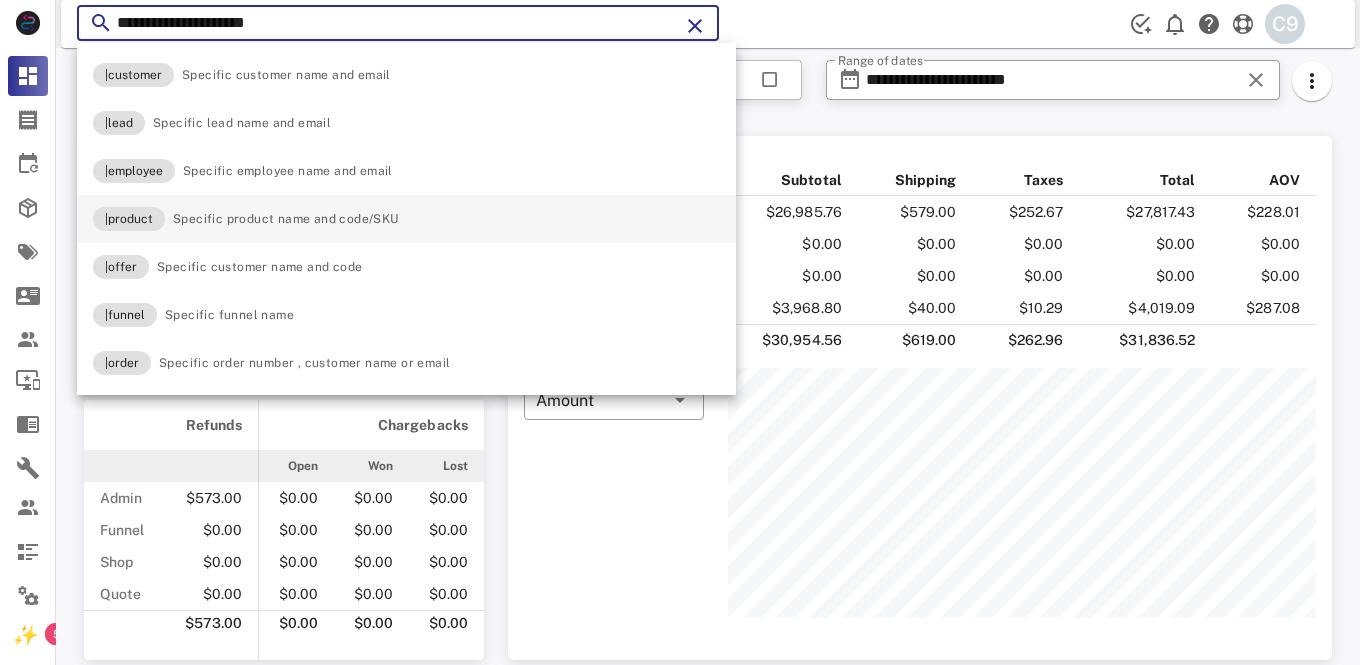 paste 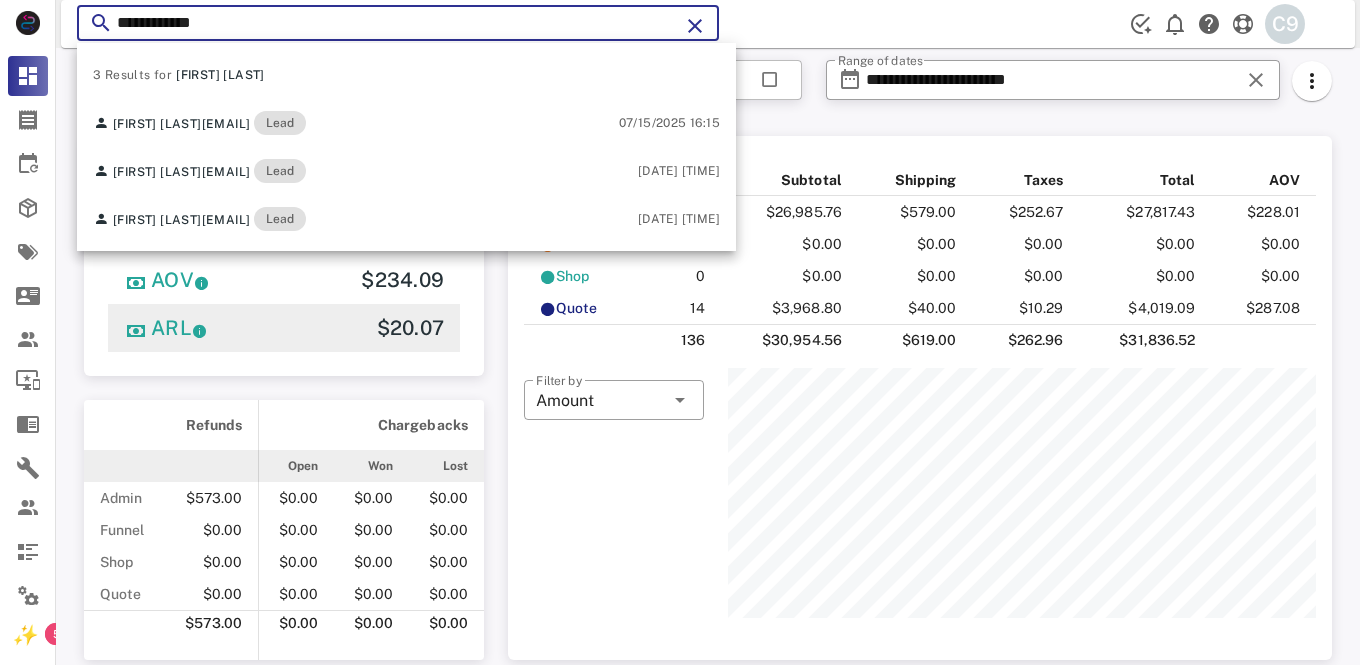 type on "**********" 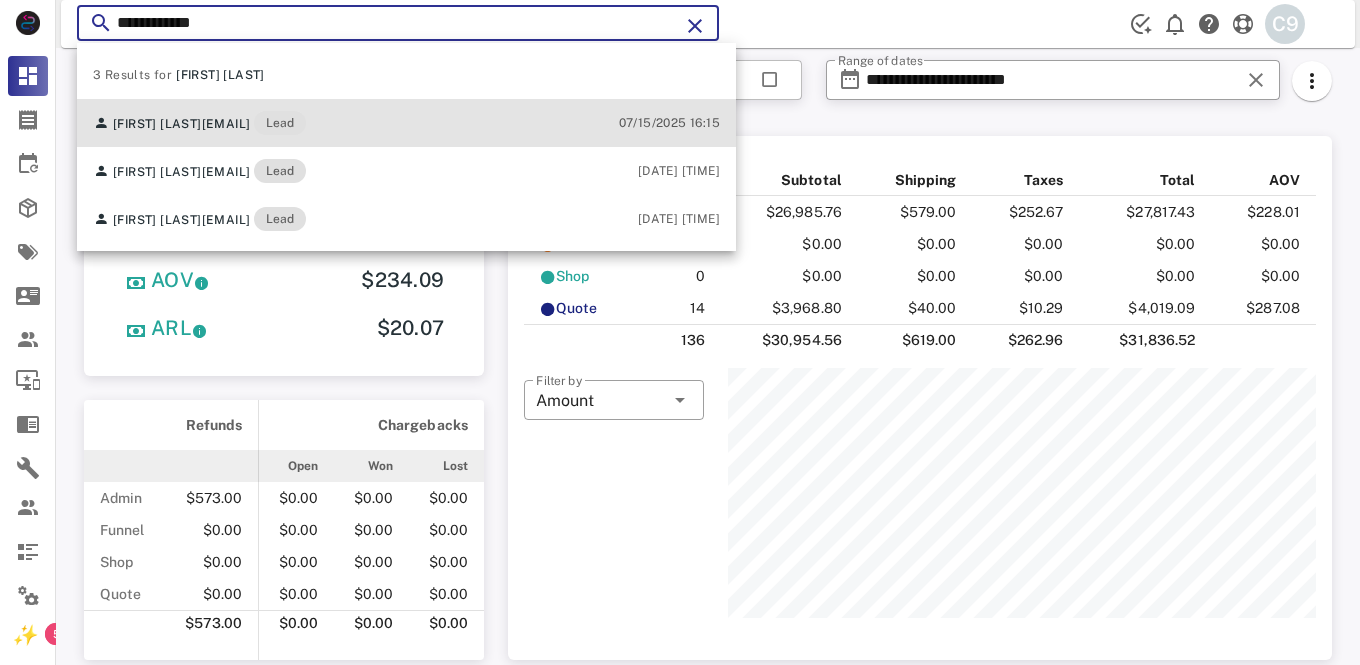 click on "anagladys80@yahoo.com" at bounding box center [226, 124] 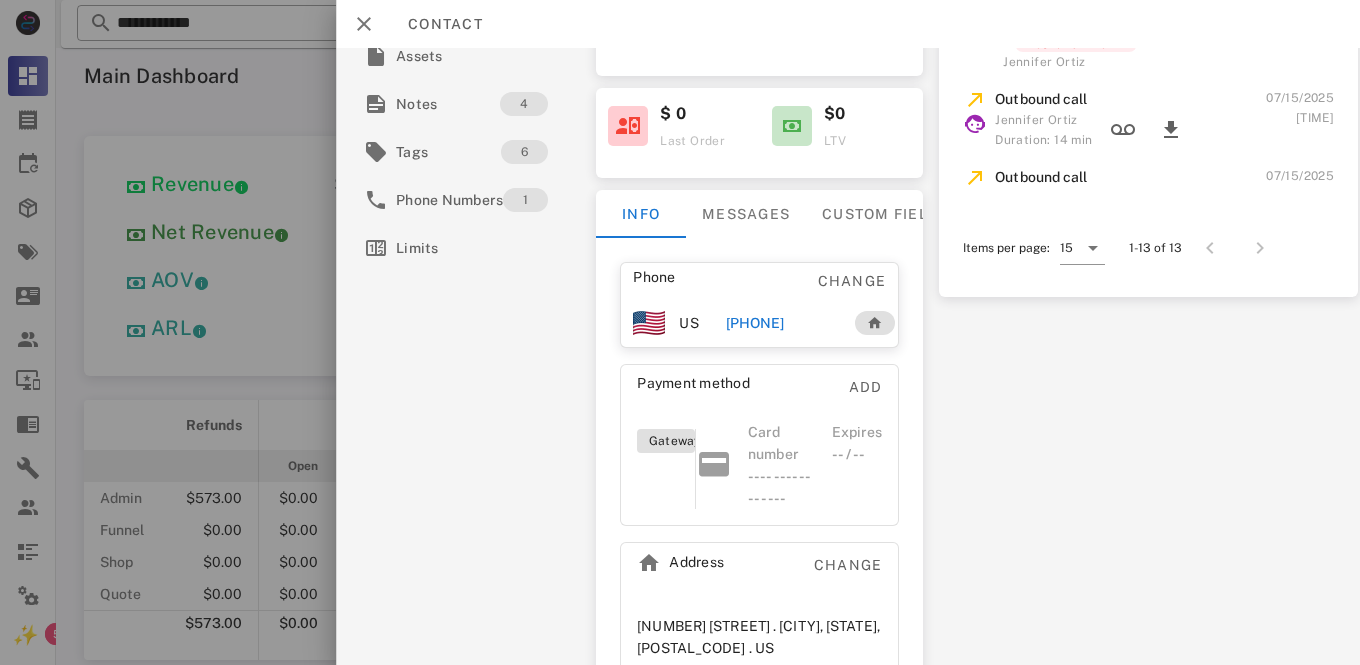 scroll, scrollTop: 385, scrollLeft: 0, axis: vertical 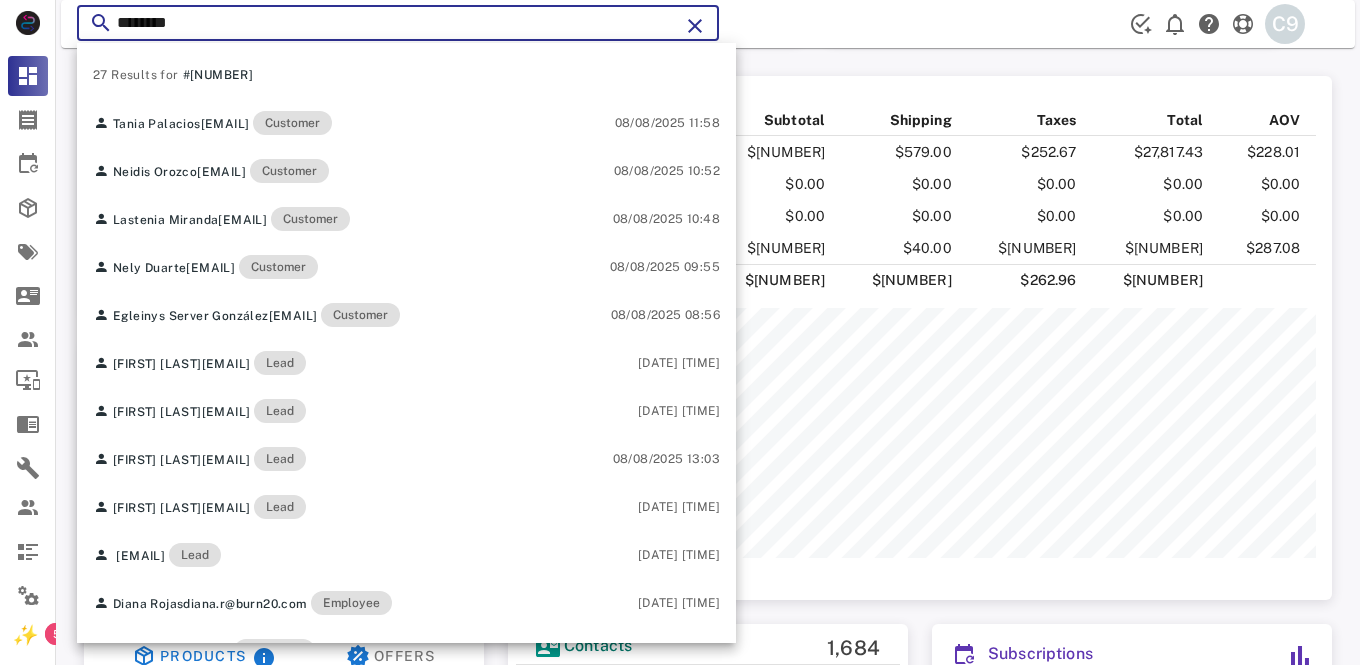 click on "********" at bounding box center [398, 23] 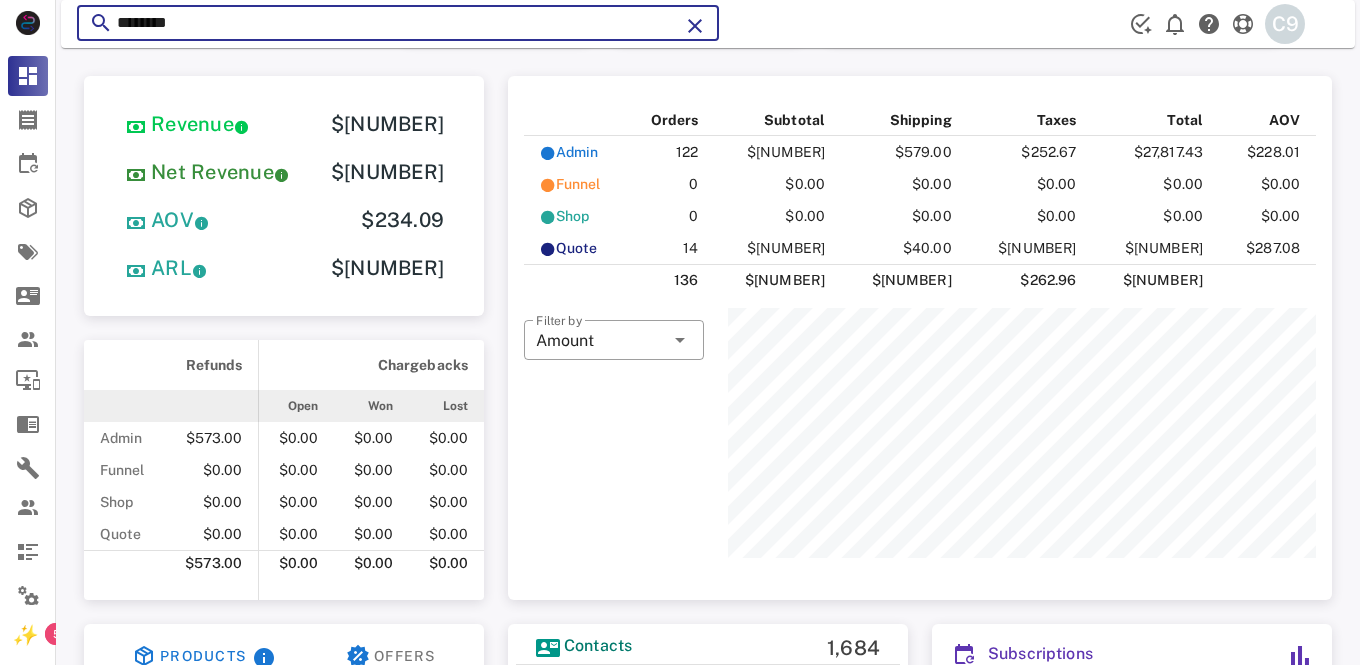 click on "********" at bounding box center [398, 23] 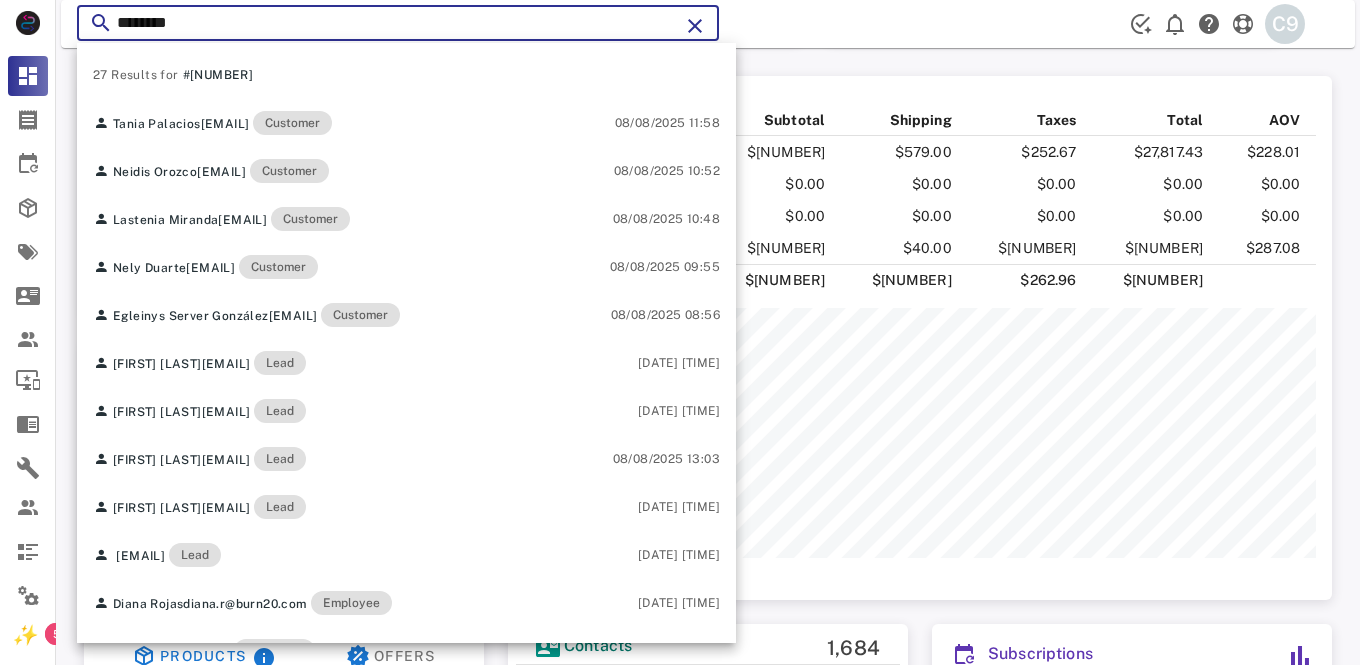 click on "********" at bounding box center (398, 23) 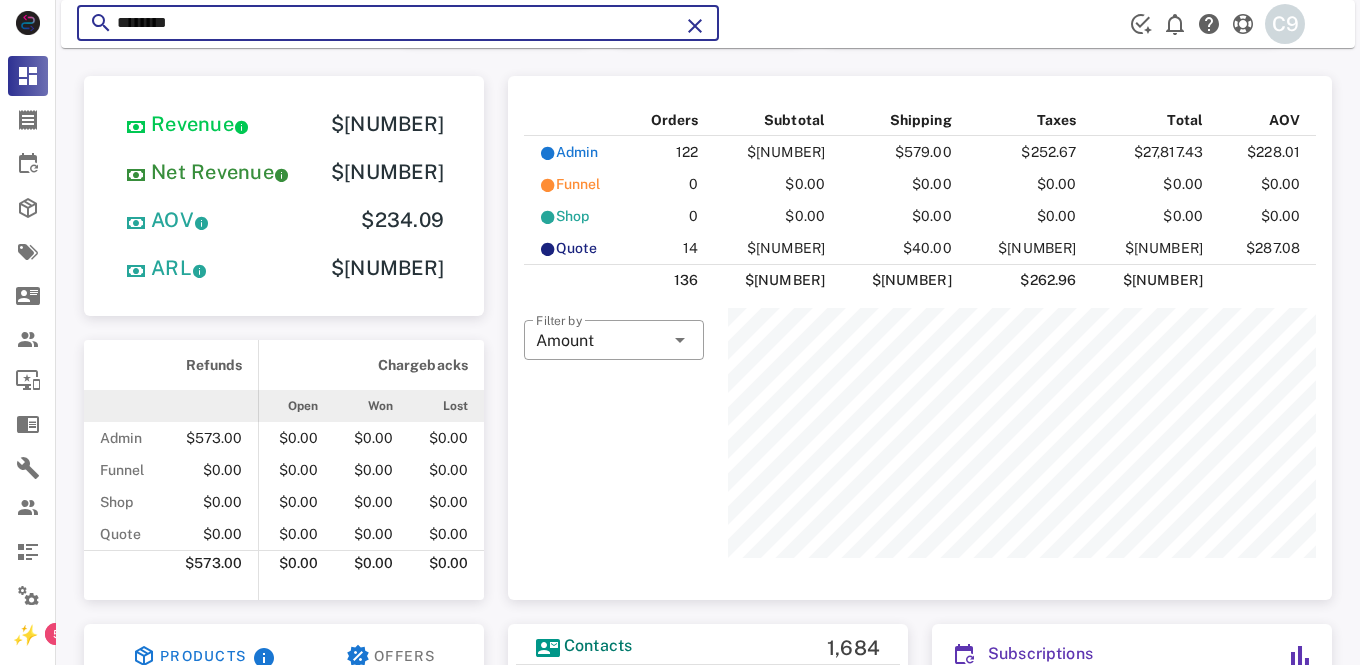click on "********" at bounding box center (398, 23) 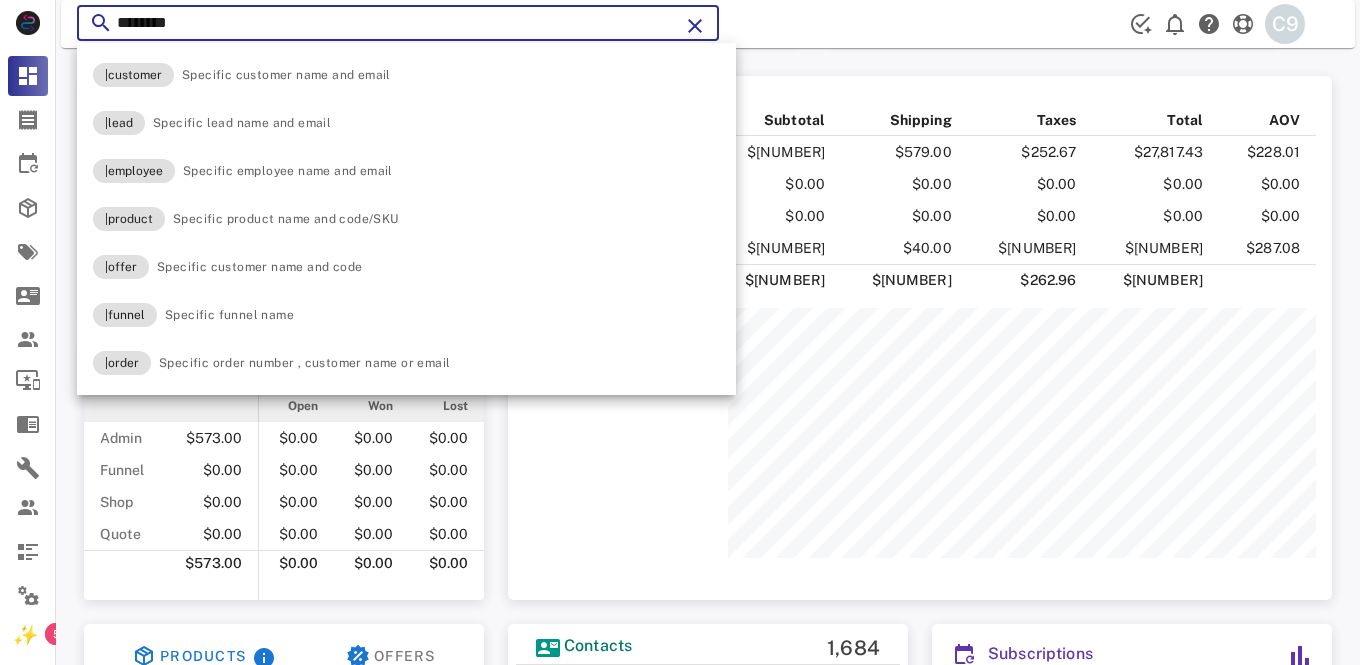 paste 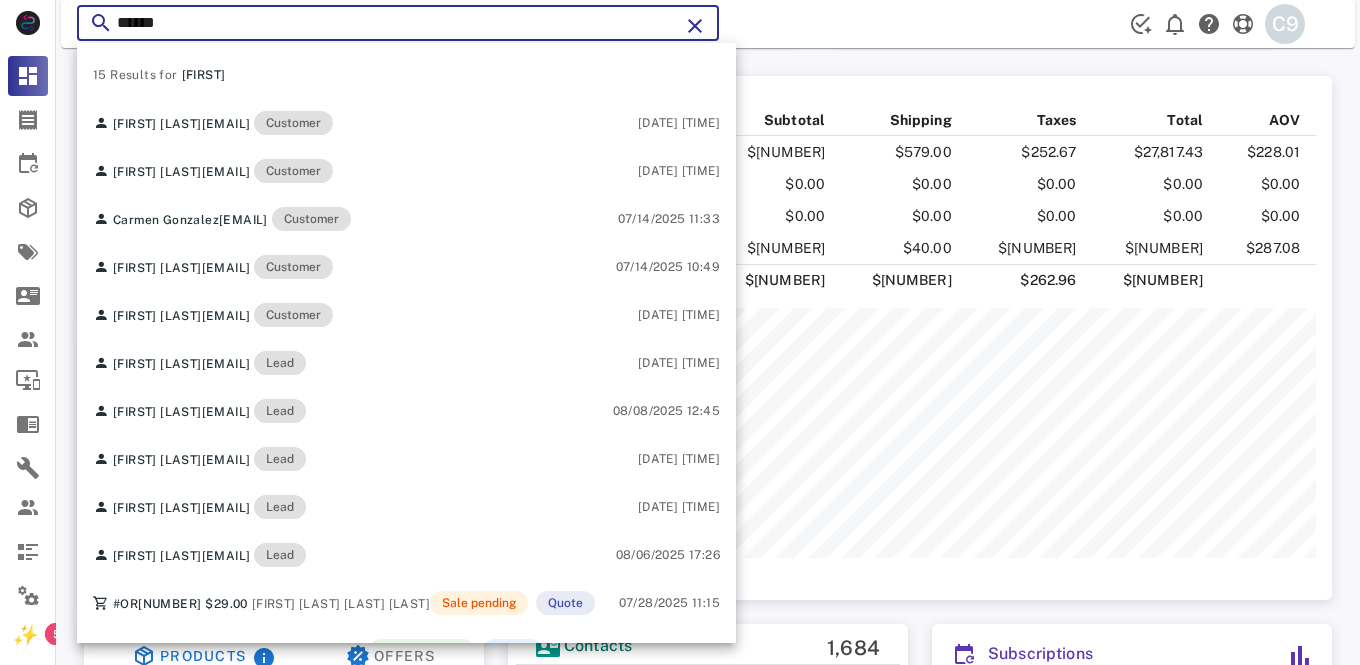 click on "******" at bounding box center [398, 23] 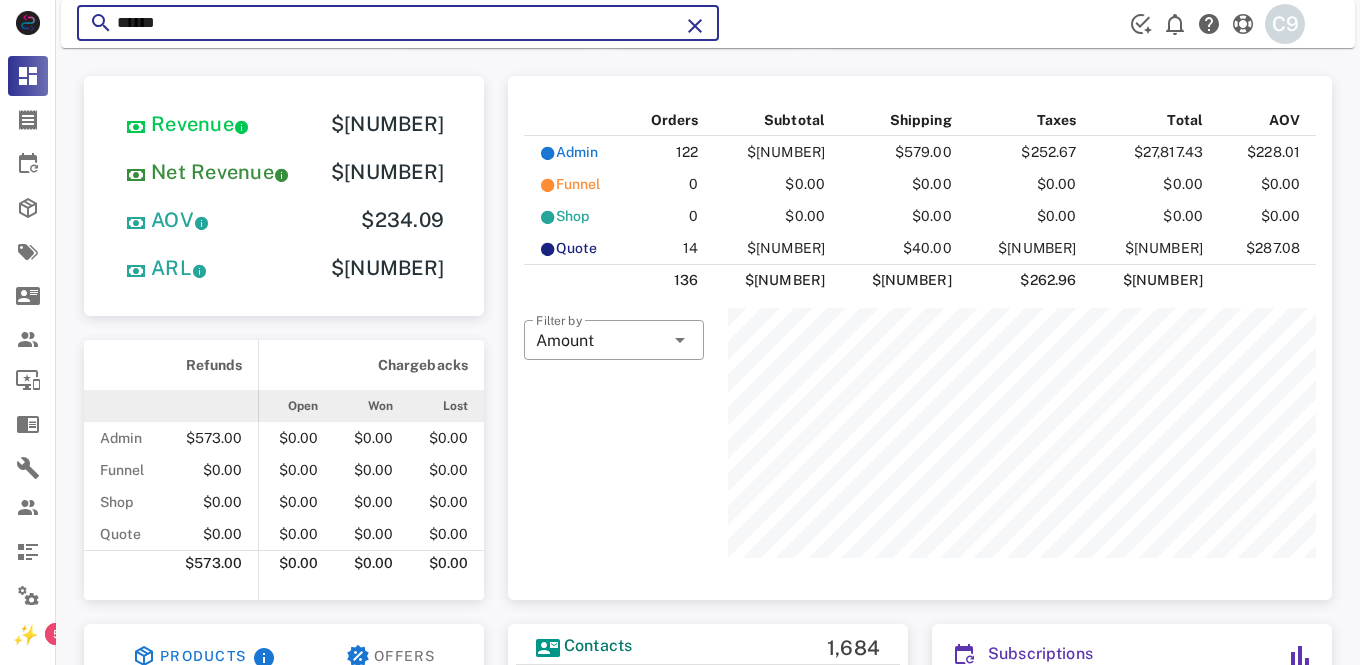 click on "******" at bounding box center [398, 23] 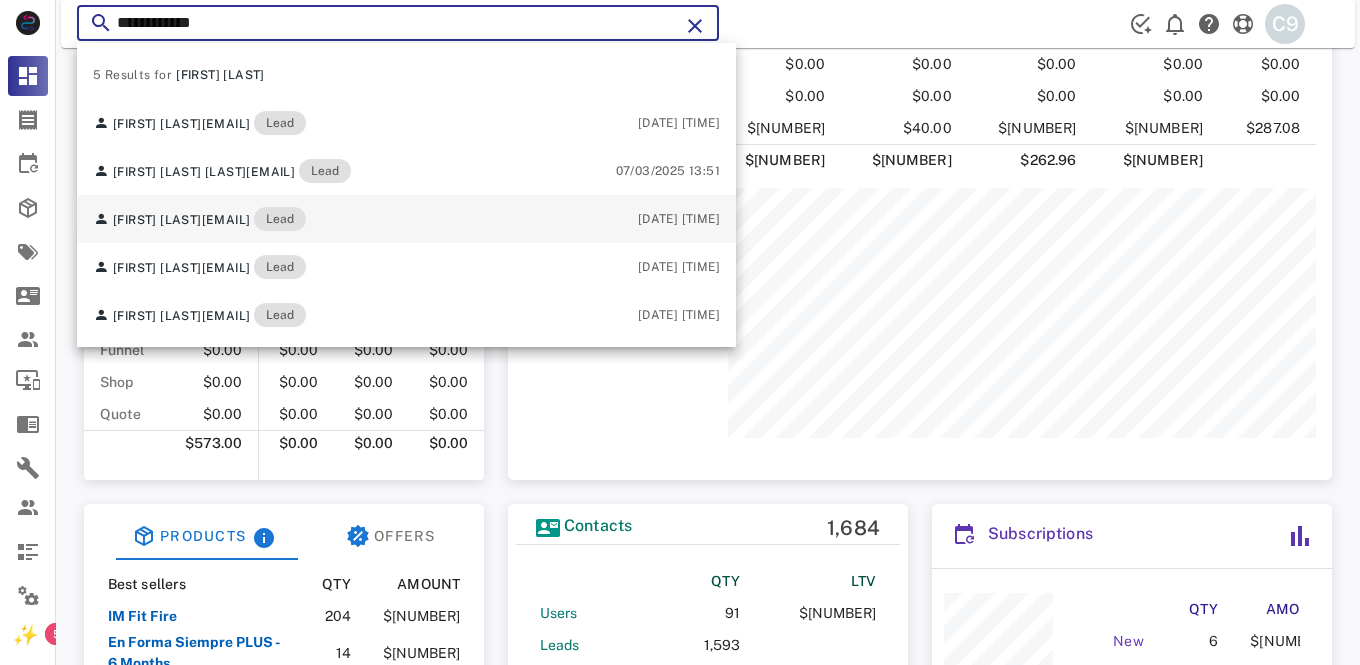 scroll, scrollTop: 240, scrollLeft: 0, axis: vertical 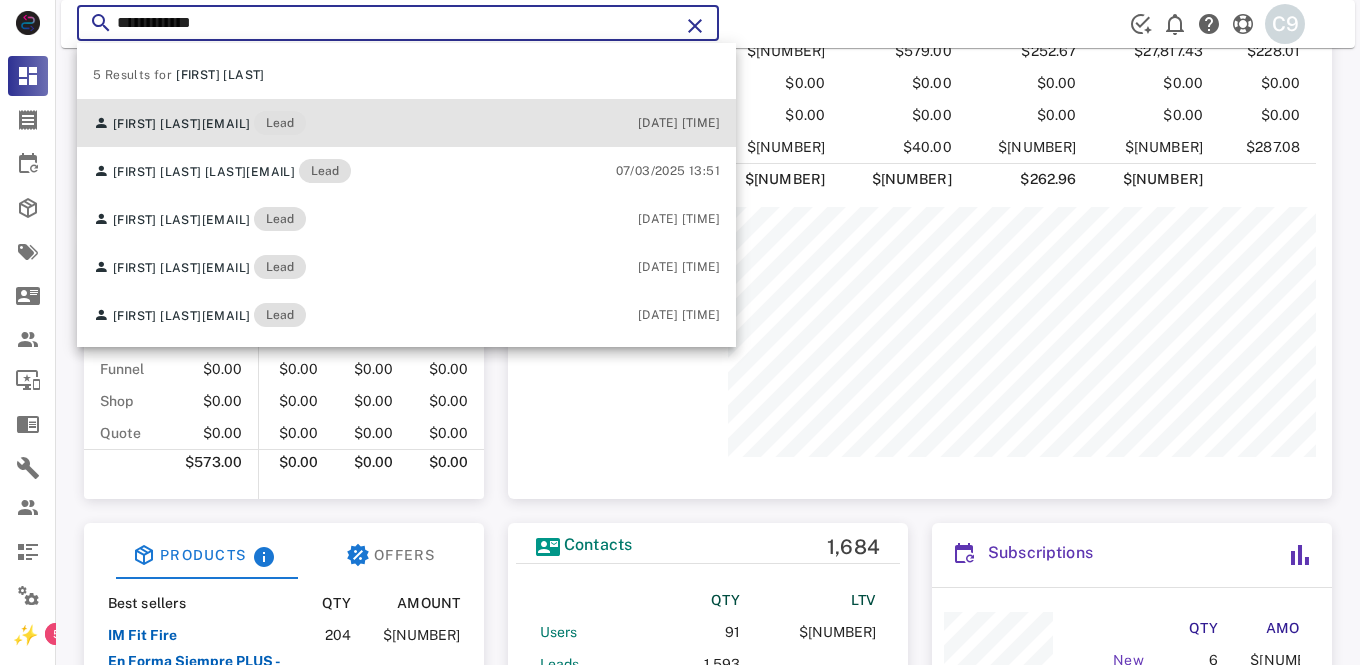 click on "[EMAIL]" at bounding box center (226, 124) 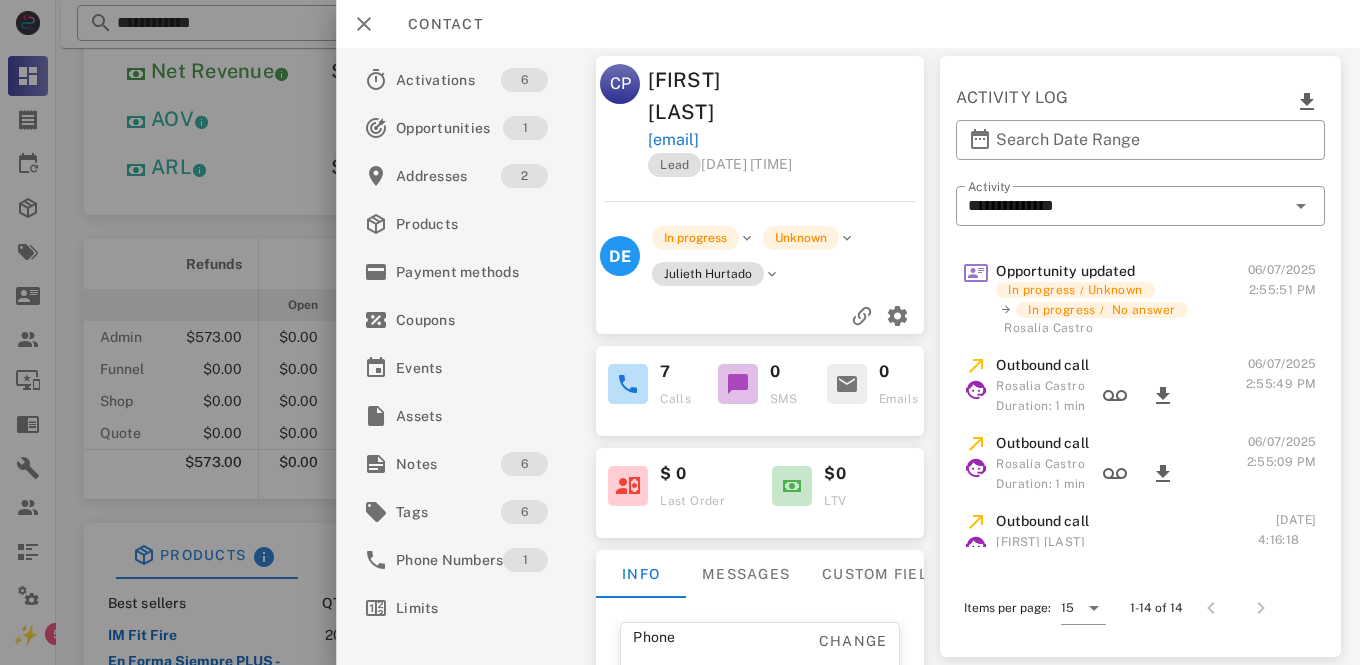 click at bounding box center (680, 332) 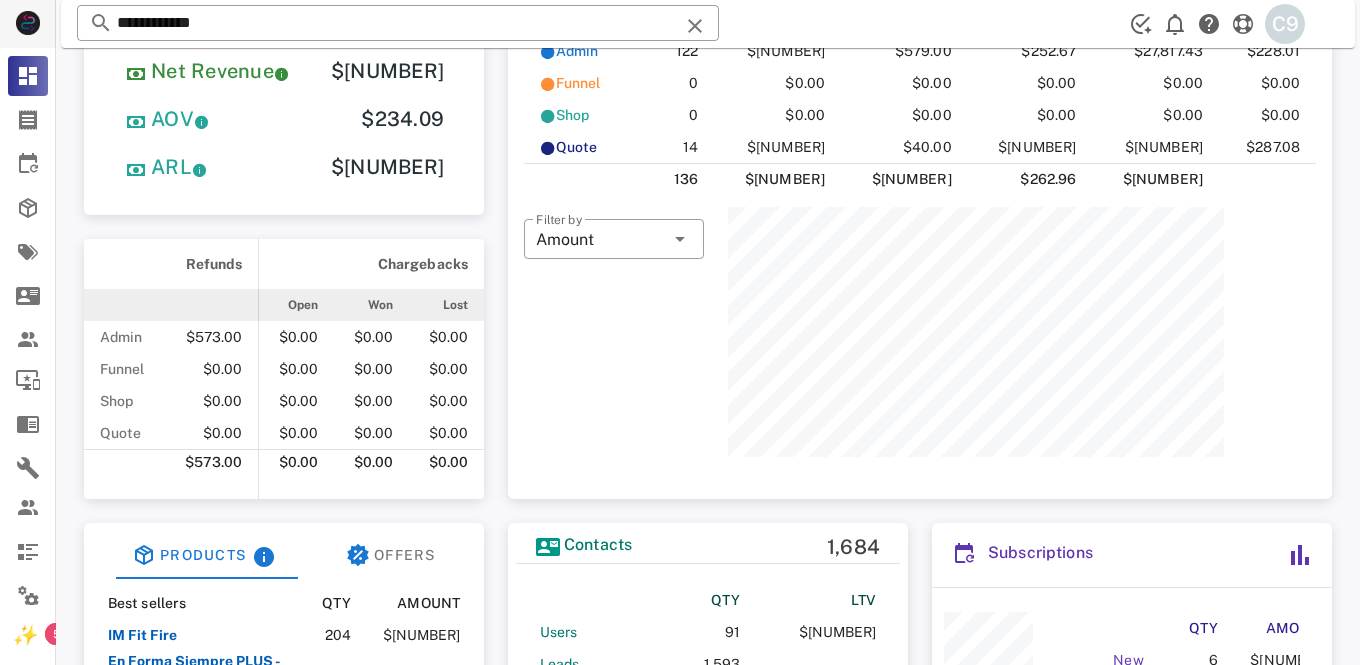 scroll, scrollTop: 250, scrollLeft: 588, axis: both 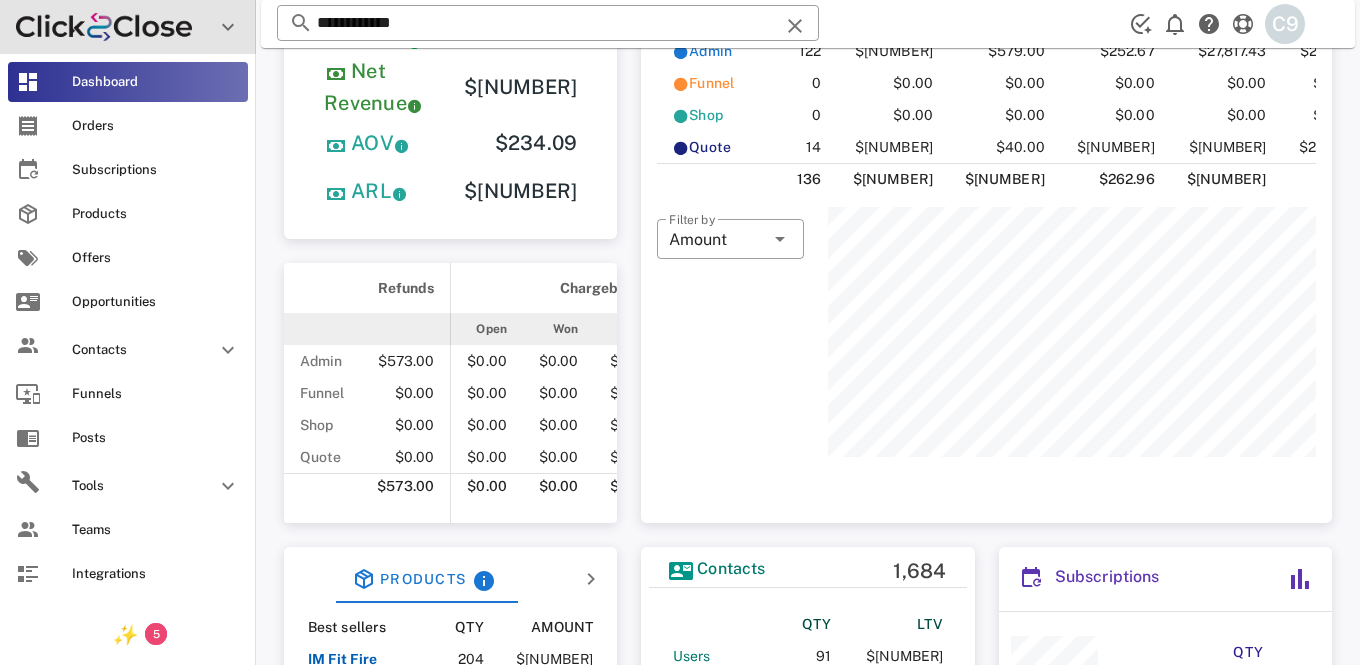 click at bounding box center (228, 27) 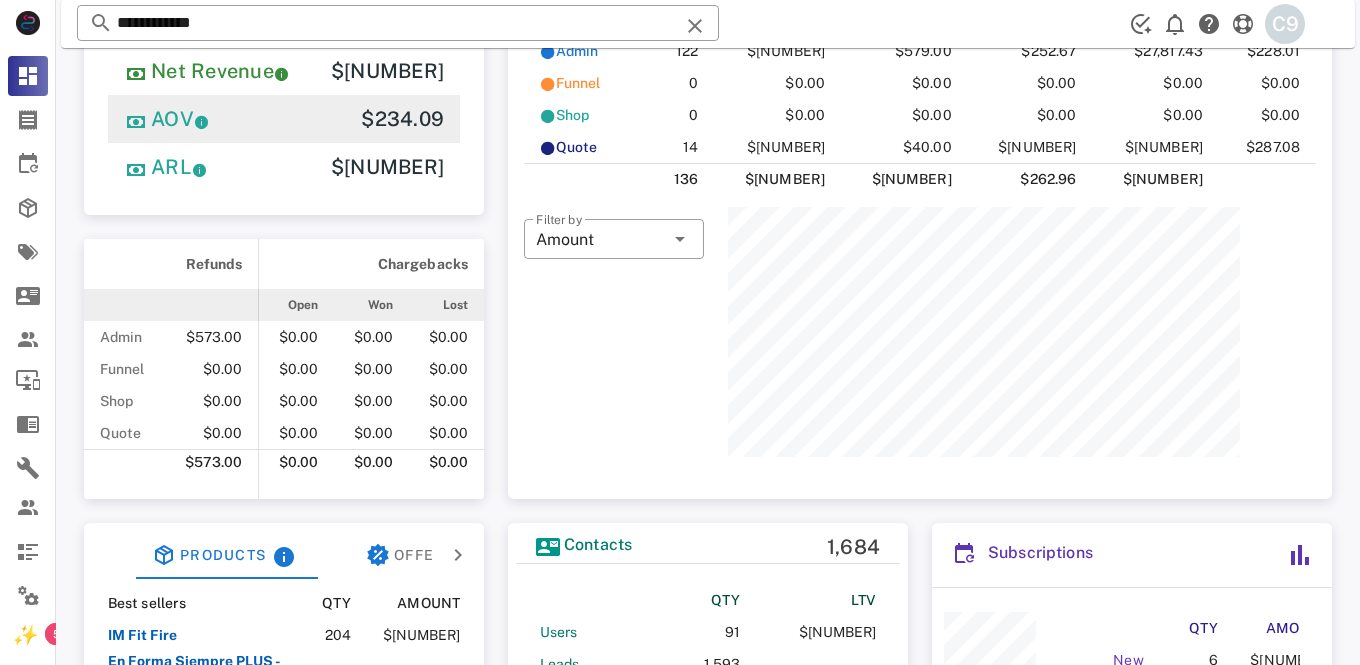 scroll, scrollTop: 999750, scrollLeft: 999412, axis: both 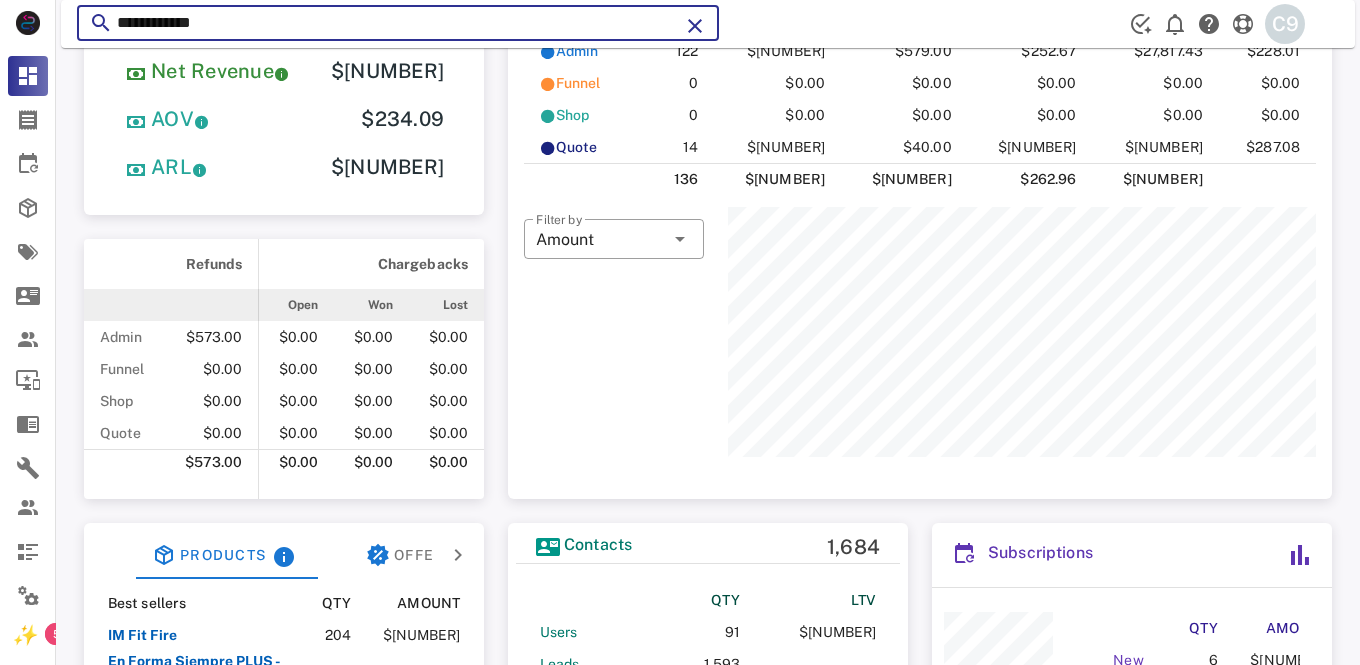 click on "**********" at bounding box center [398, 23] 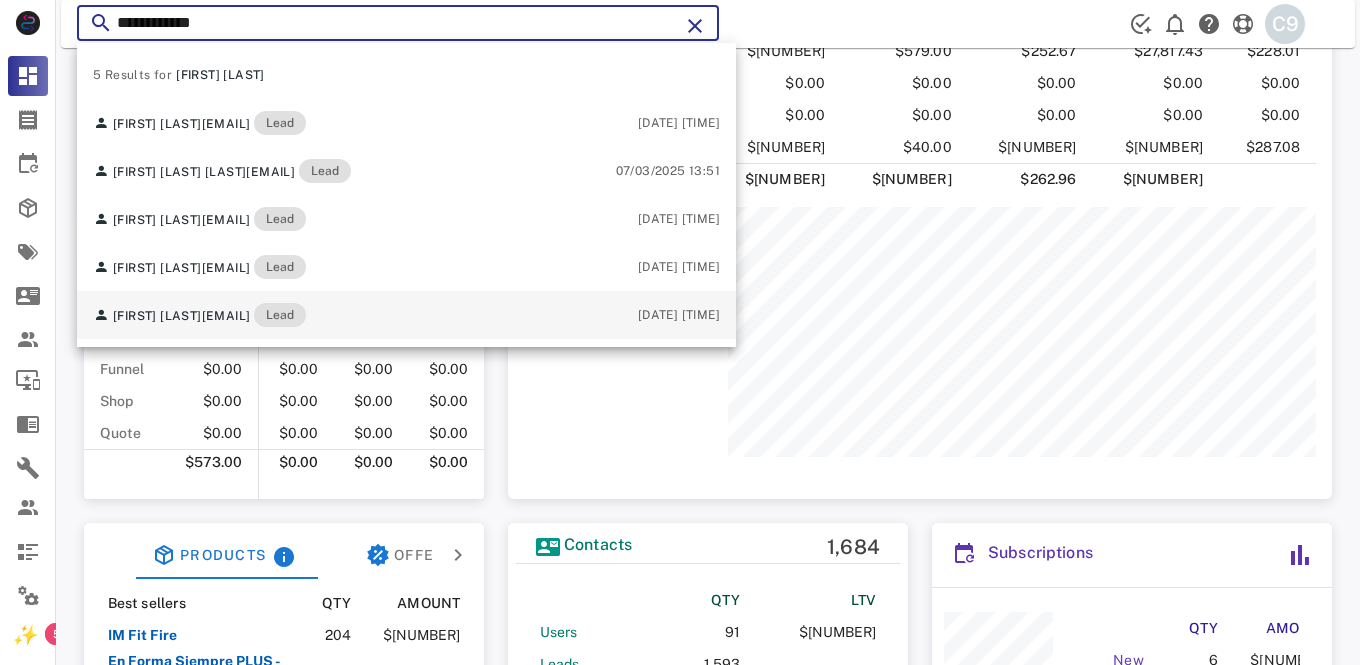 paste on "**" 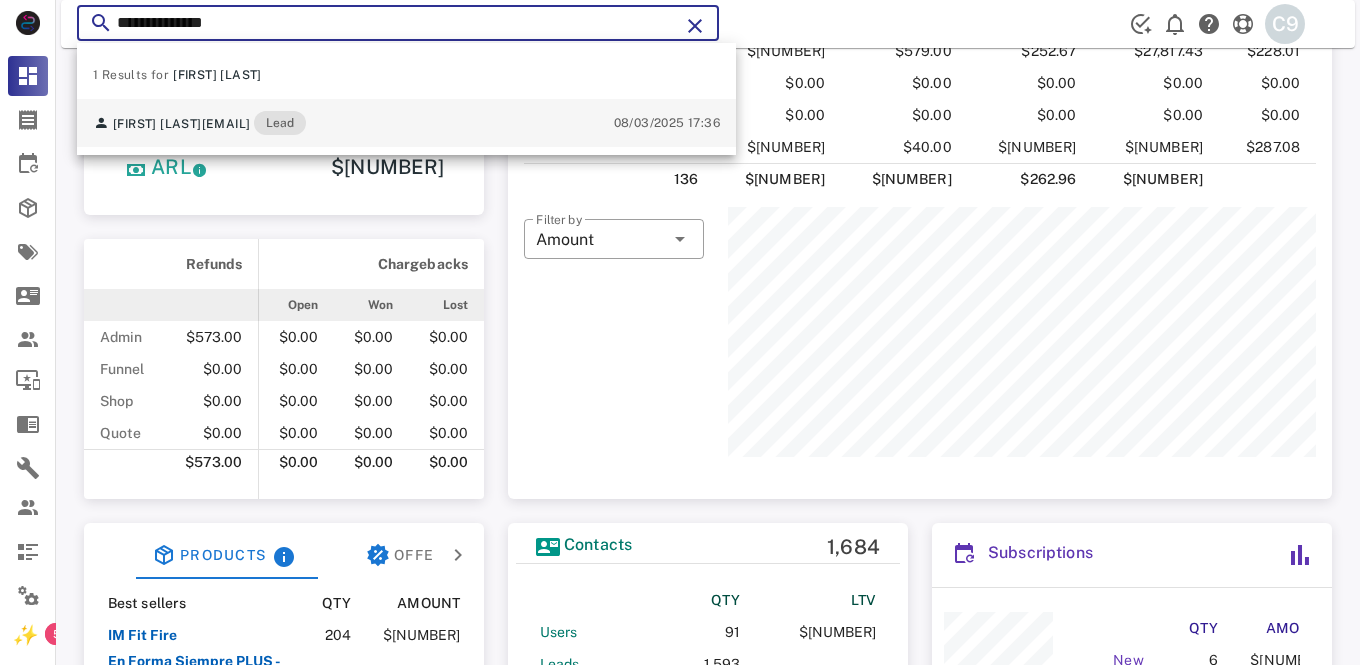 type on "**********" 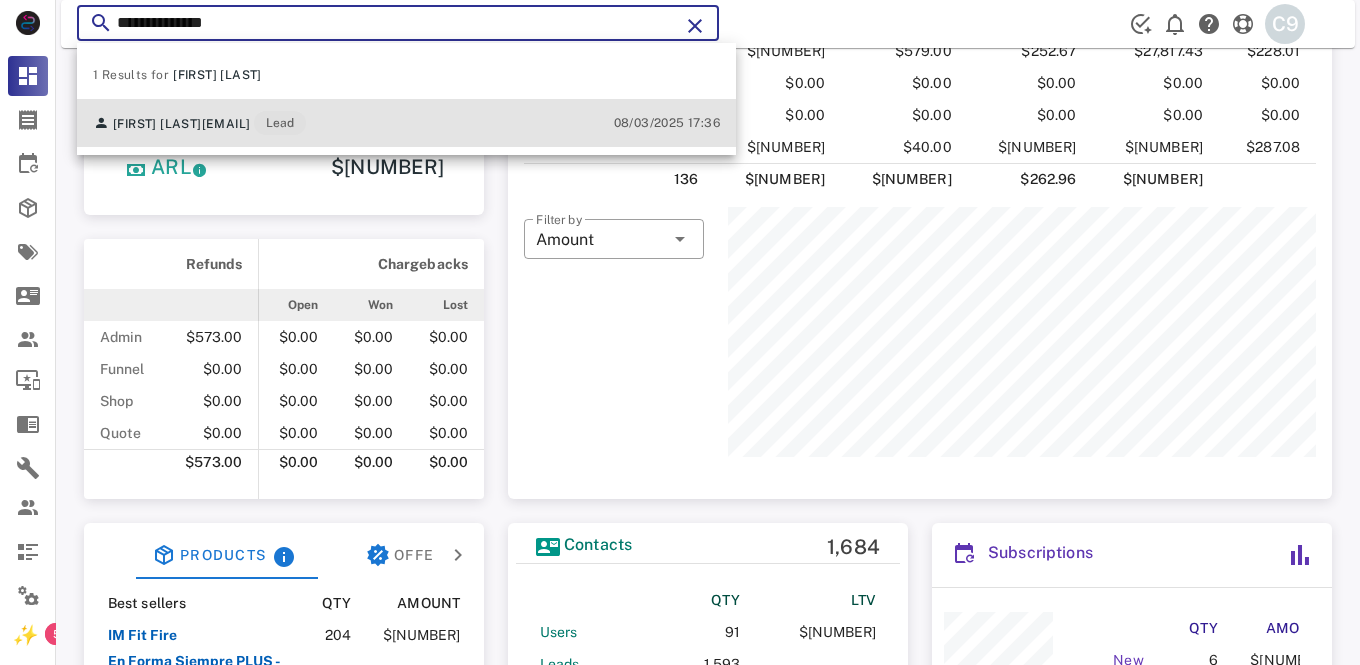 click on "[FIRST] [LAST]   [EMAIL]   Lead   [DATE] [TIME]" at bounding box center (406, 123) 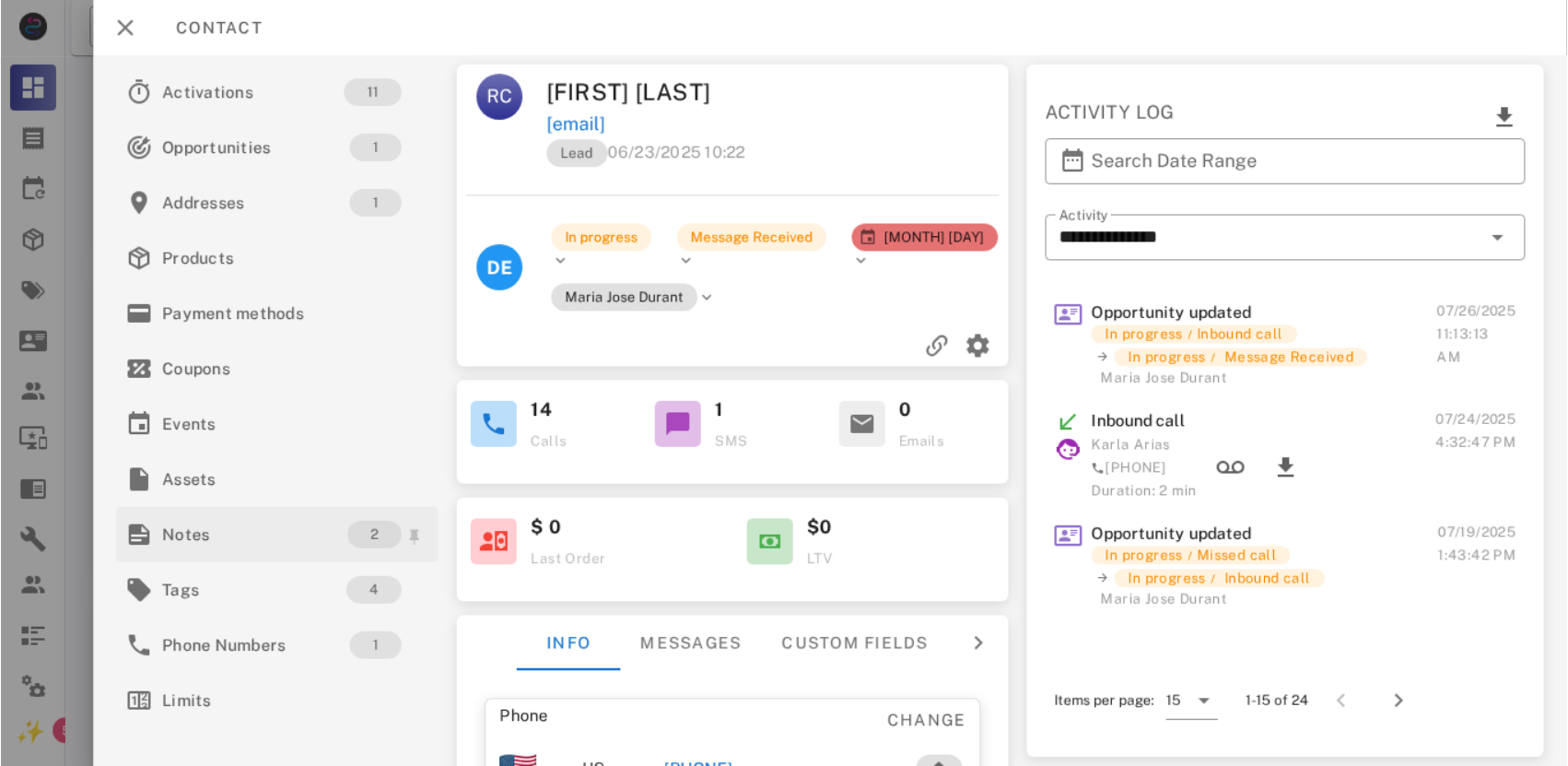 scroll, scrollTop: 134, scrollLeft: 0, axis: vertical 